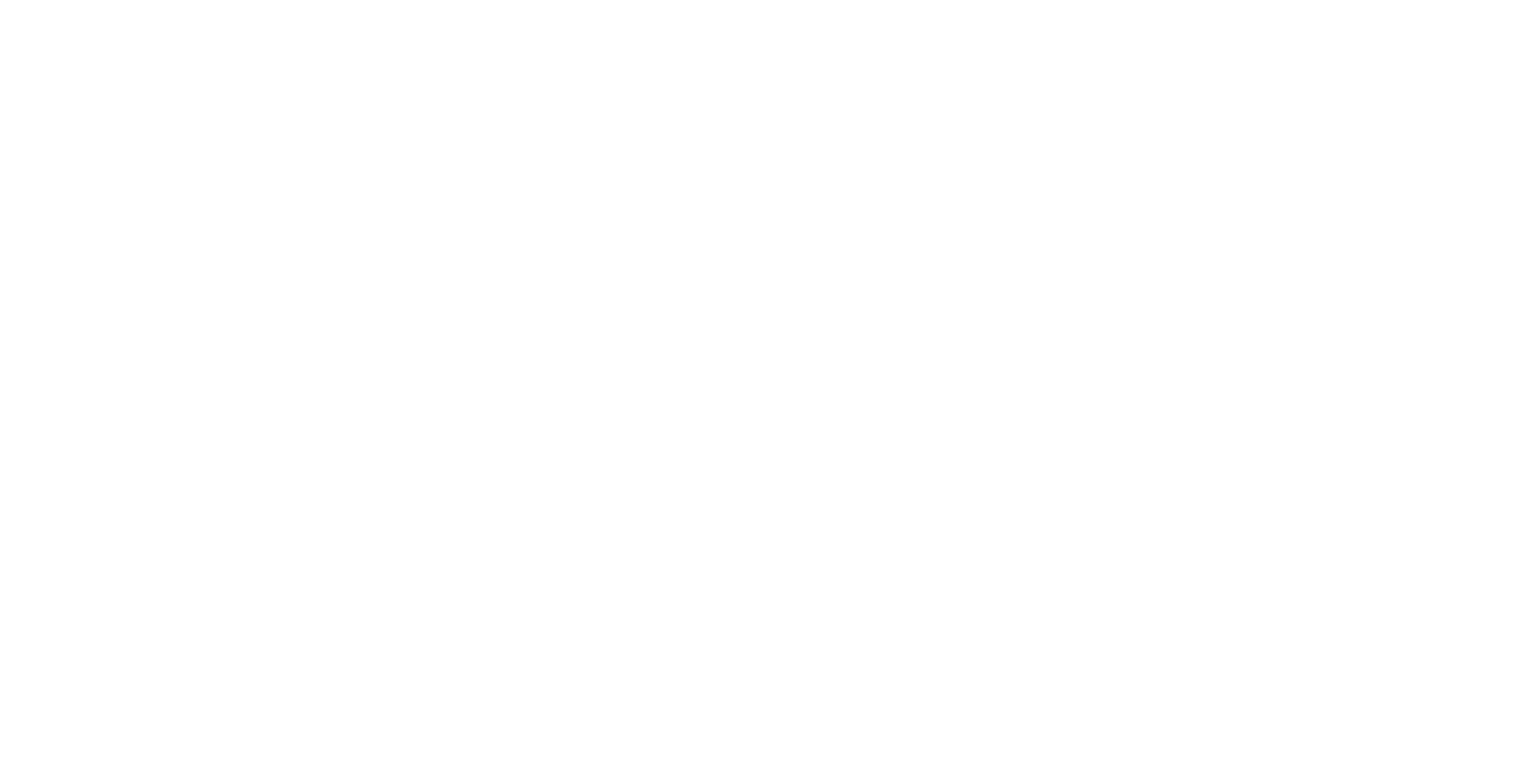 scroll, scrollTop: 0, scrollLeft: 0, axis: both 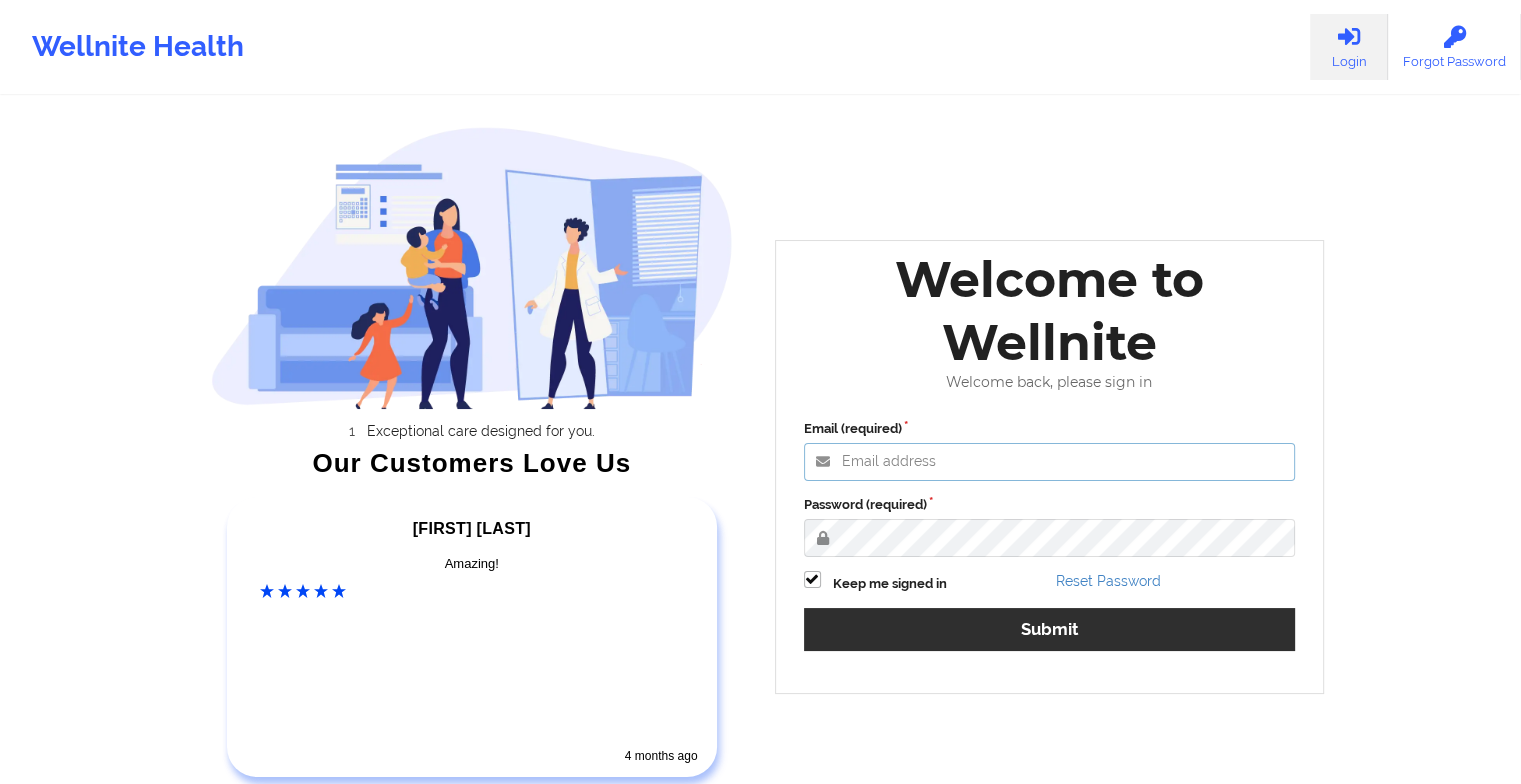 type on "[EMAIL]" 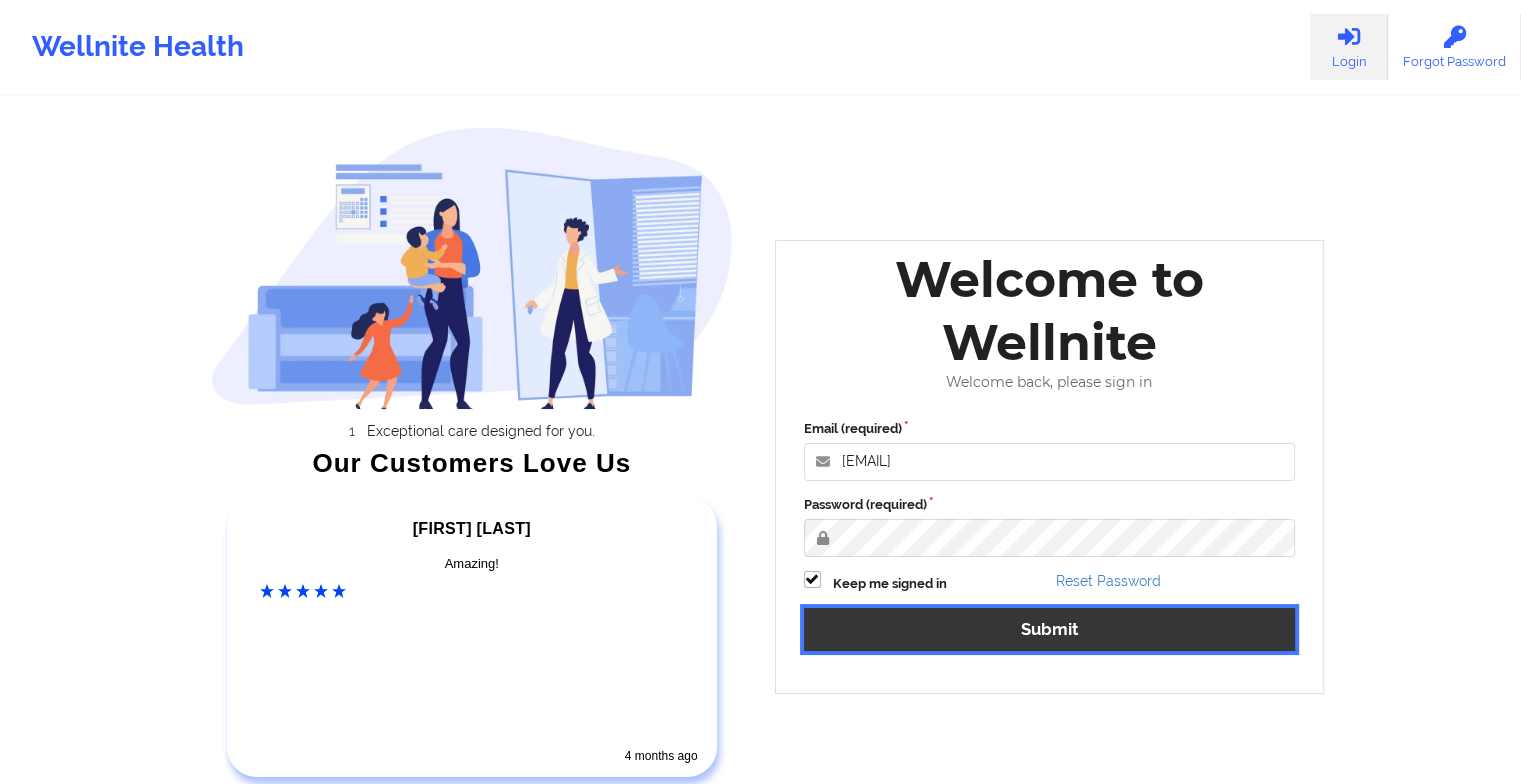 click on "Submit" at bounding box center (1050, 629) 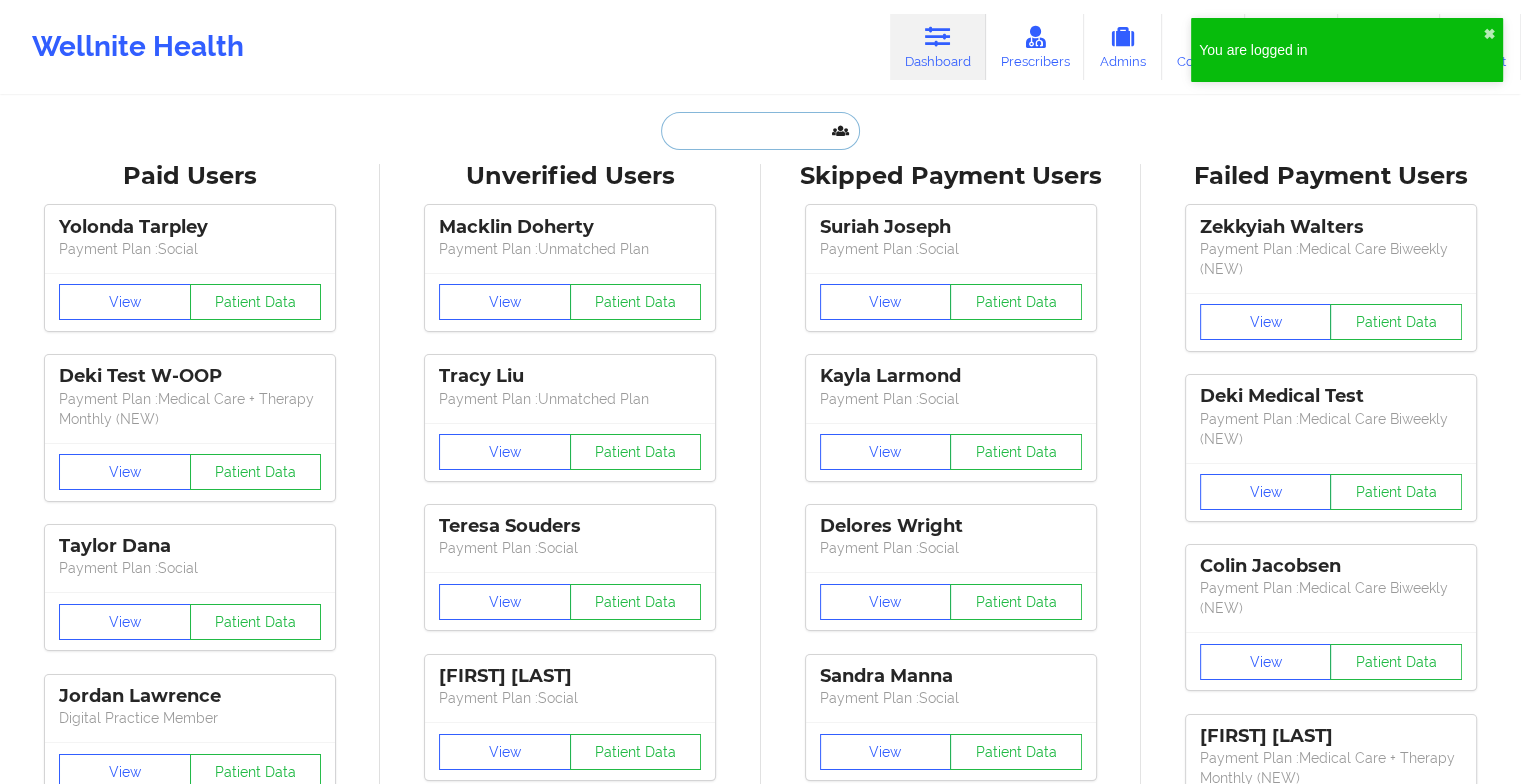 click at bounding box center (760, 131) 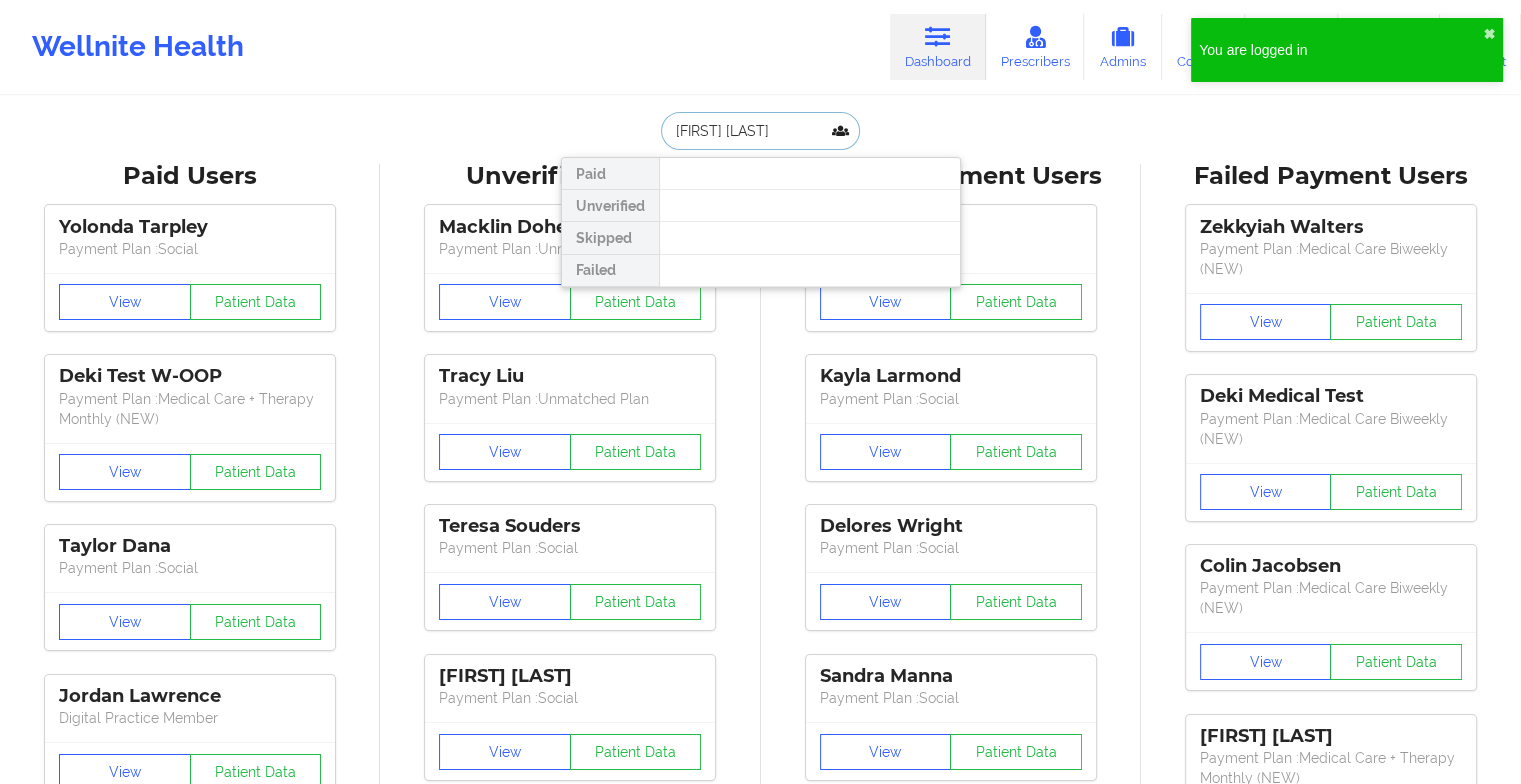 type on "[FIRST] [LAST]" 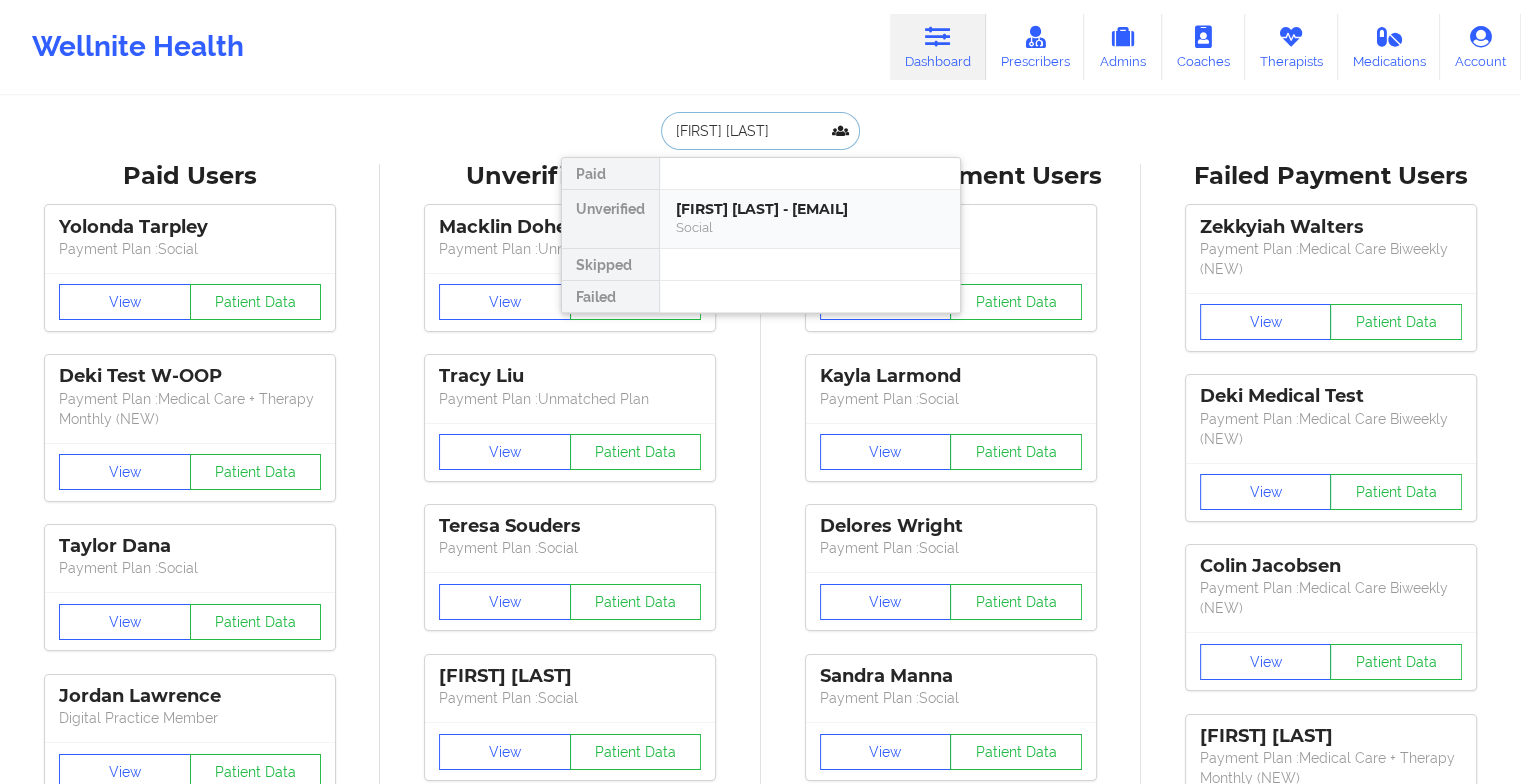 click on "[FIRST] [LAST] - [EMAIL]" at bounding box center [810, 209] 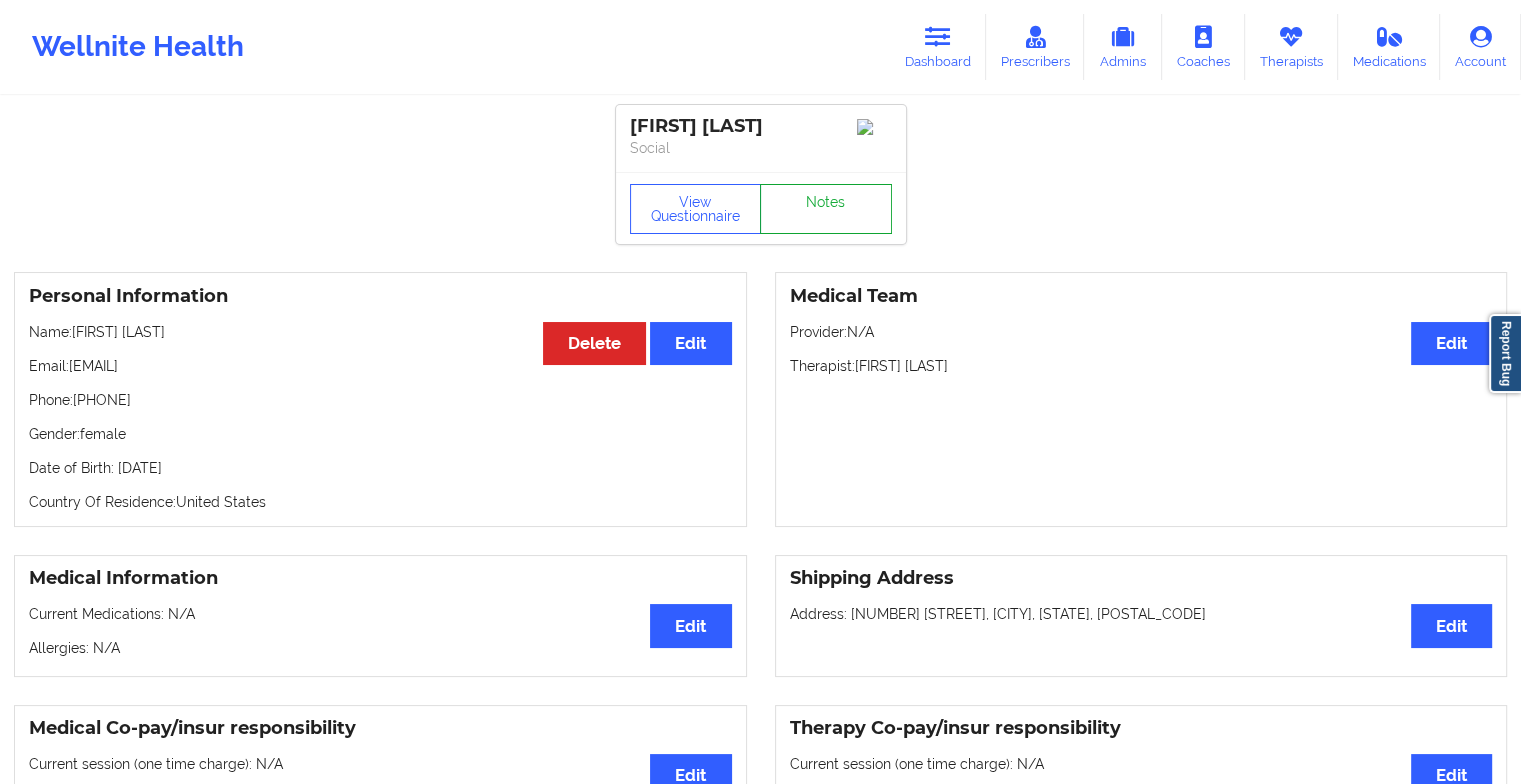 click on "Notes" at bounding box center (826, 209) 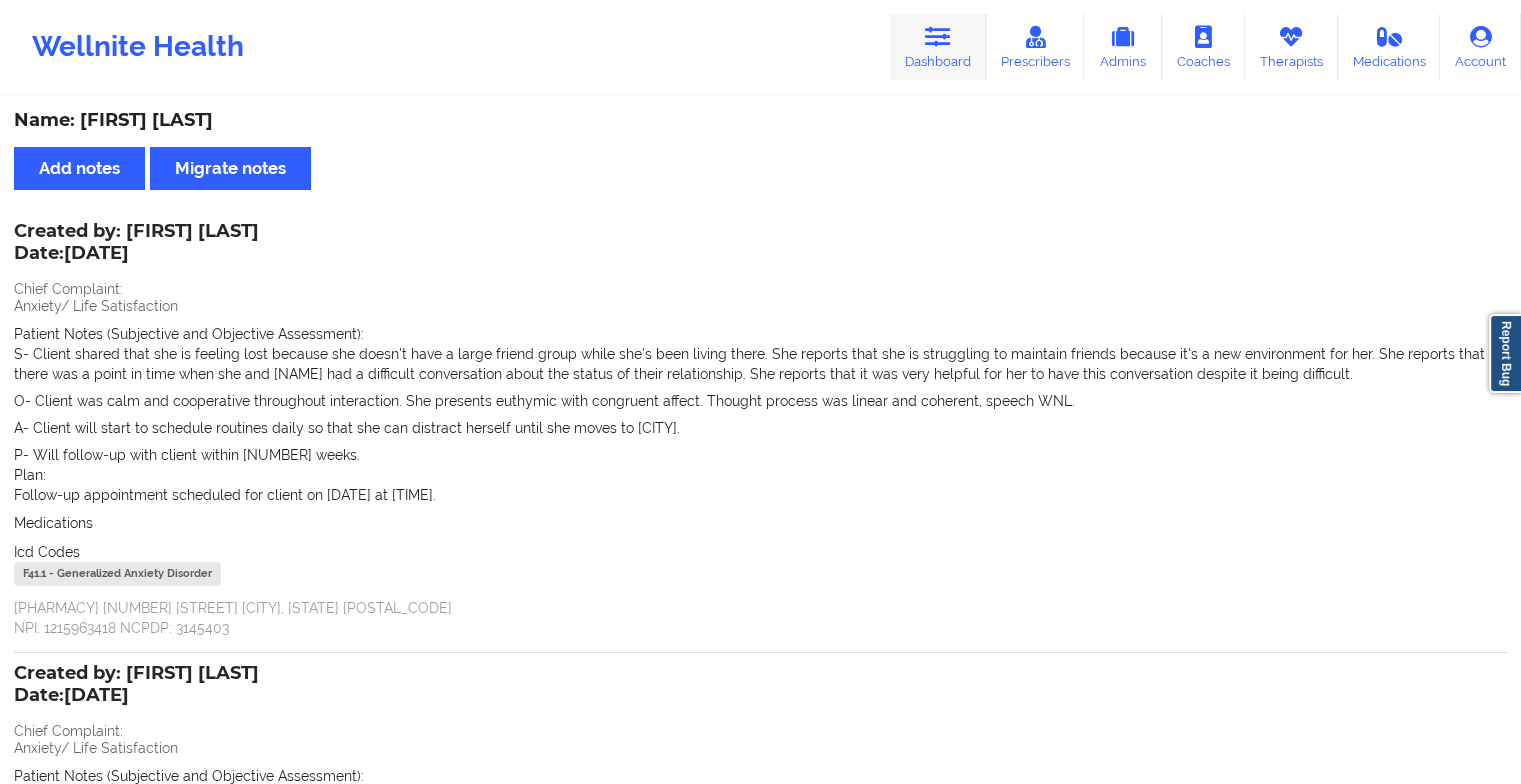 click on "Dashboard" at bounding box center (938, 47) 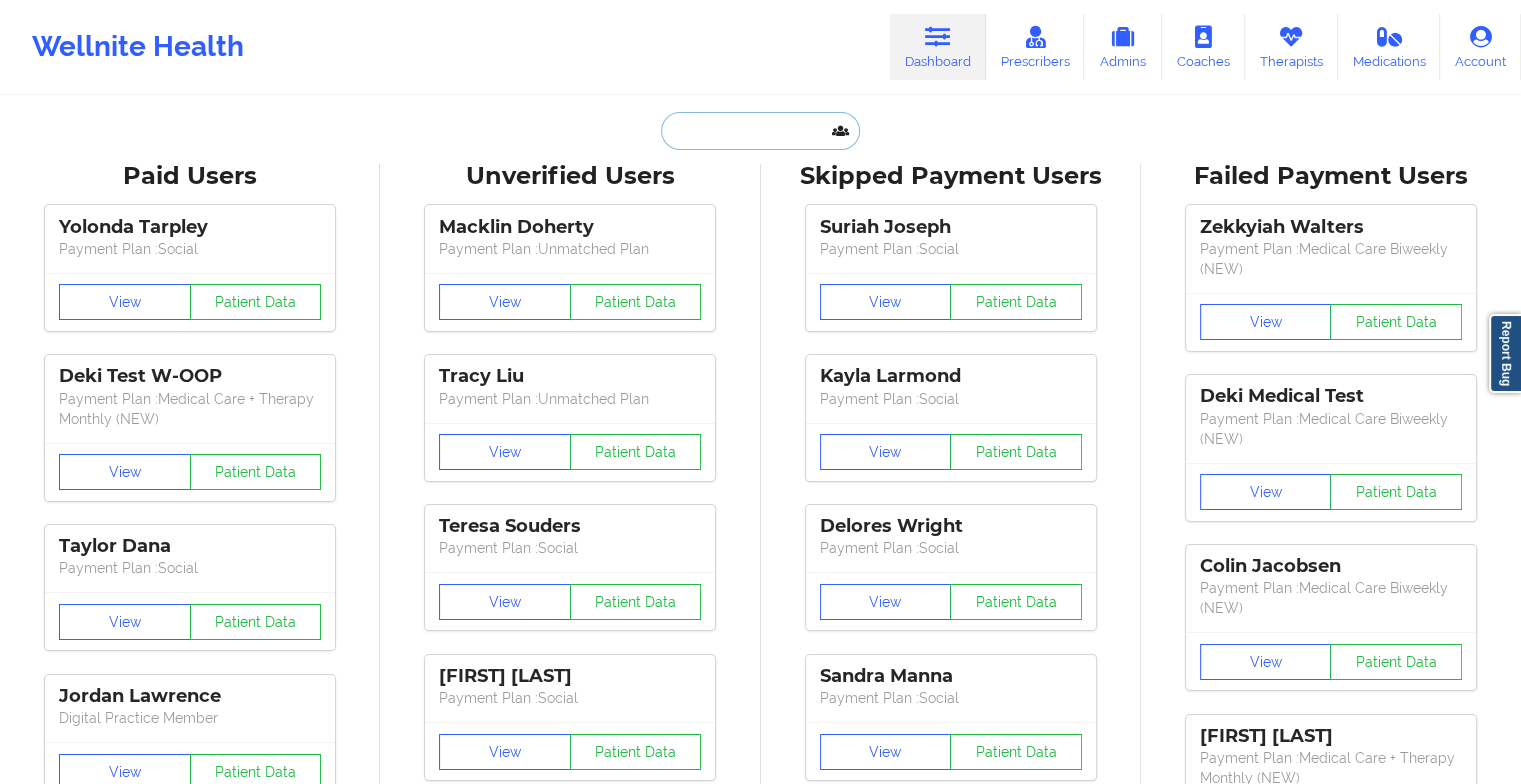 click at bounding box center (760, 131) 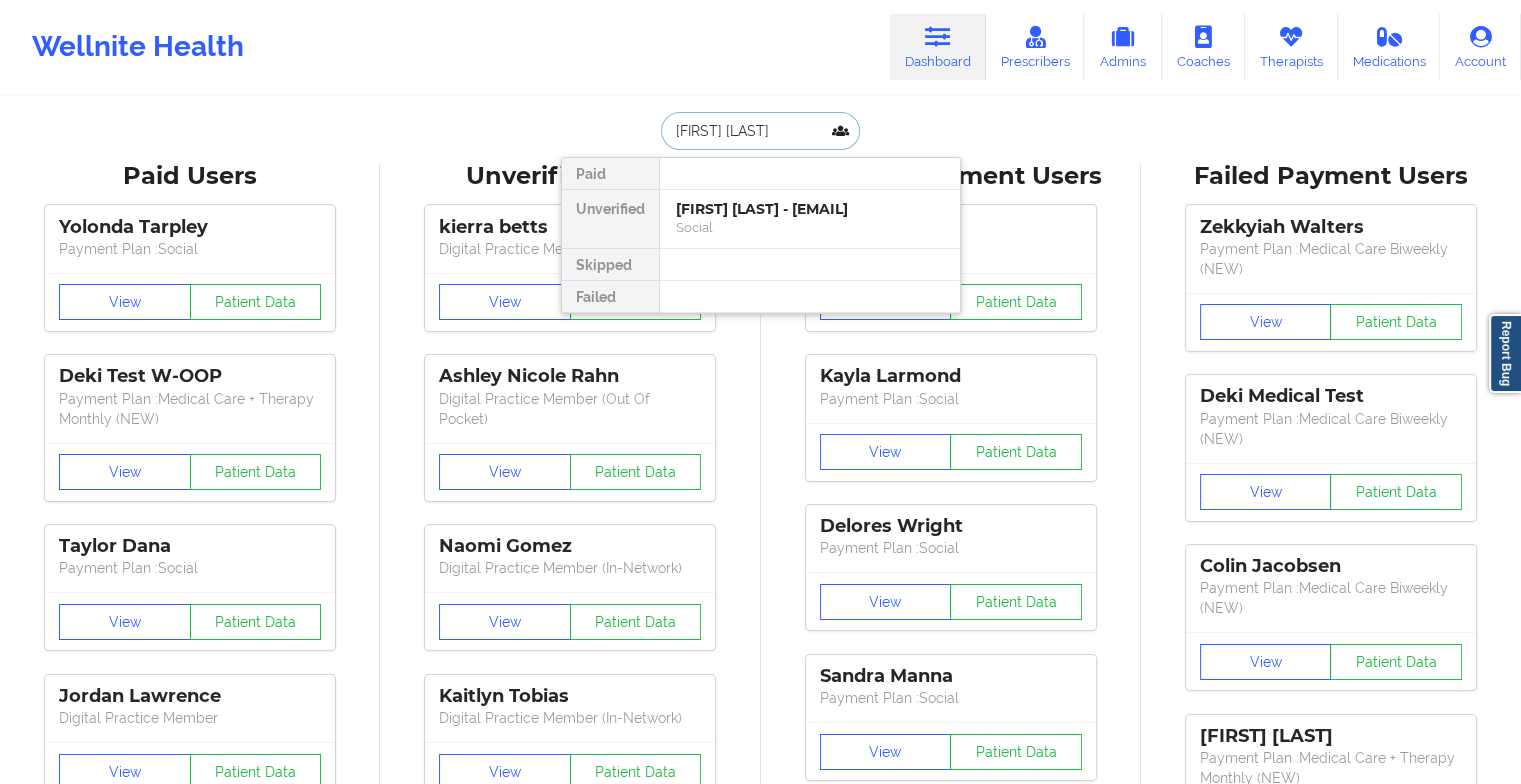 type on "[FIRST] [LAST]" 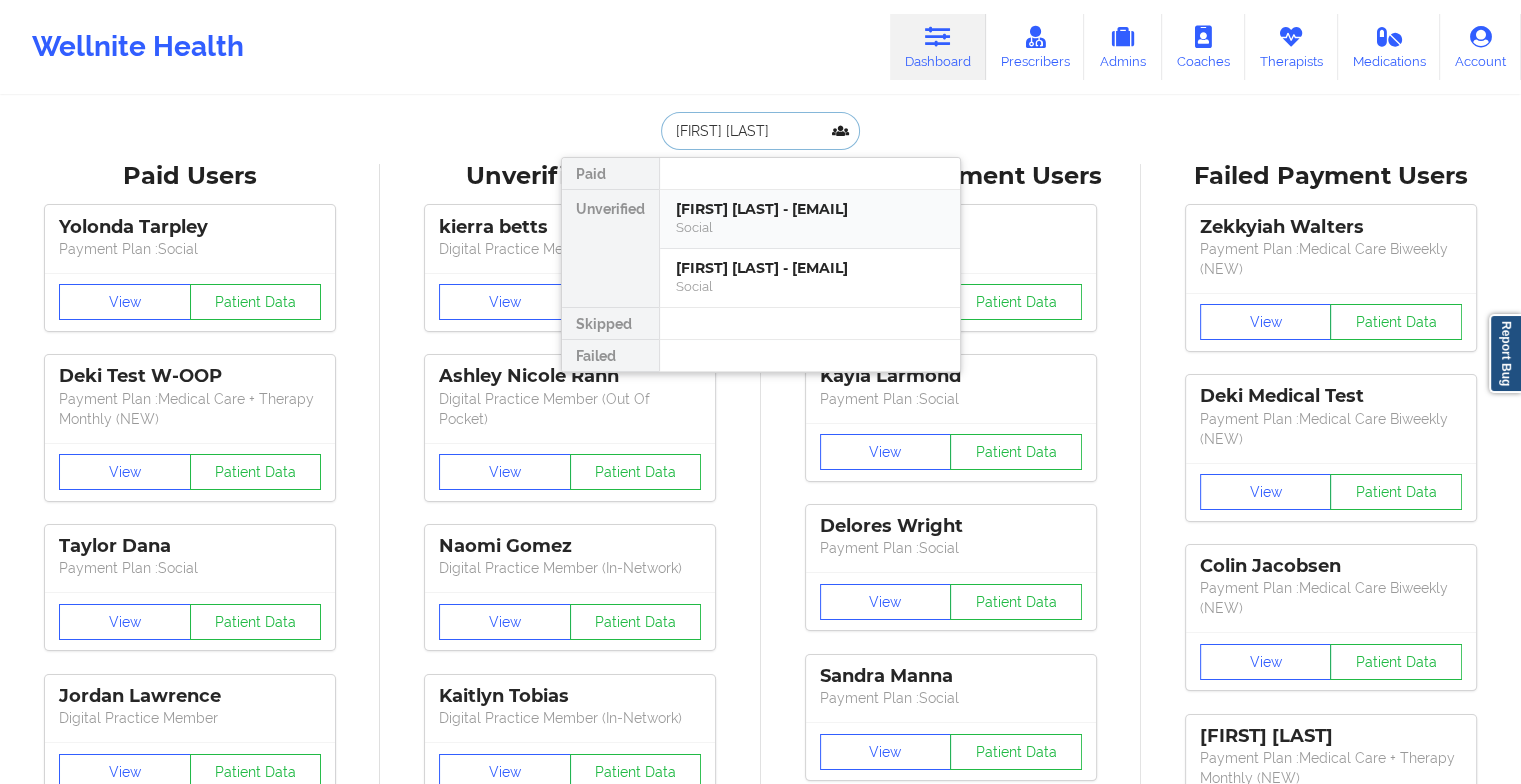 click on "[FIRST] [LAST] - [EMAIL]" at bounding box center [810, 209] 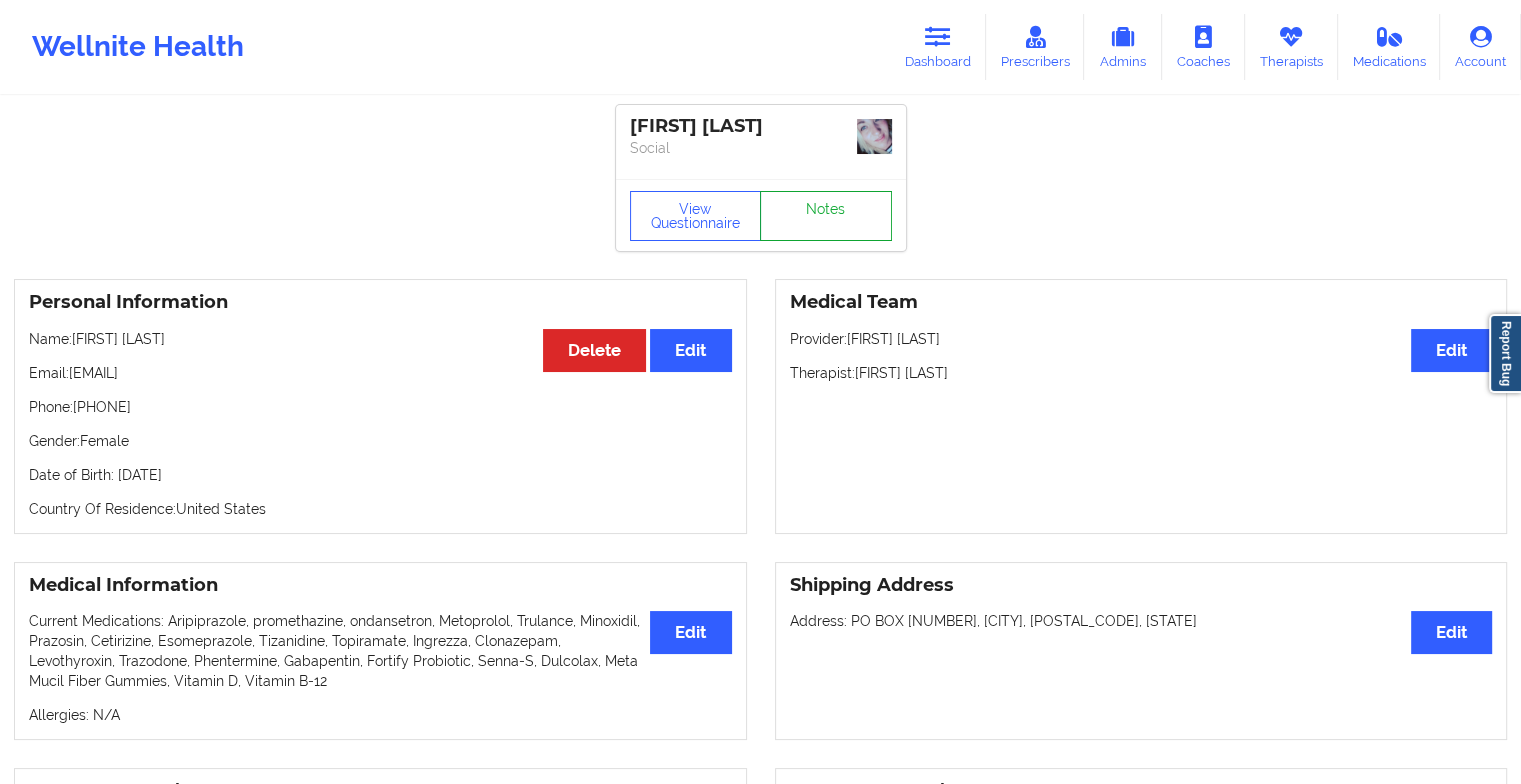 click on "Notes" at bounding box center [826, 216] 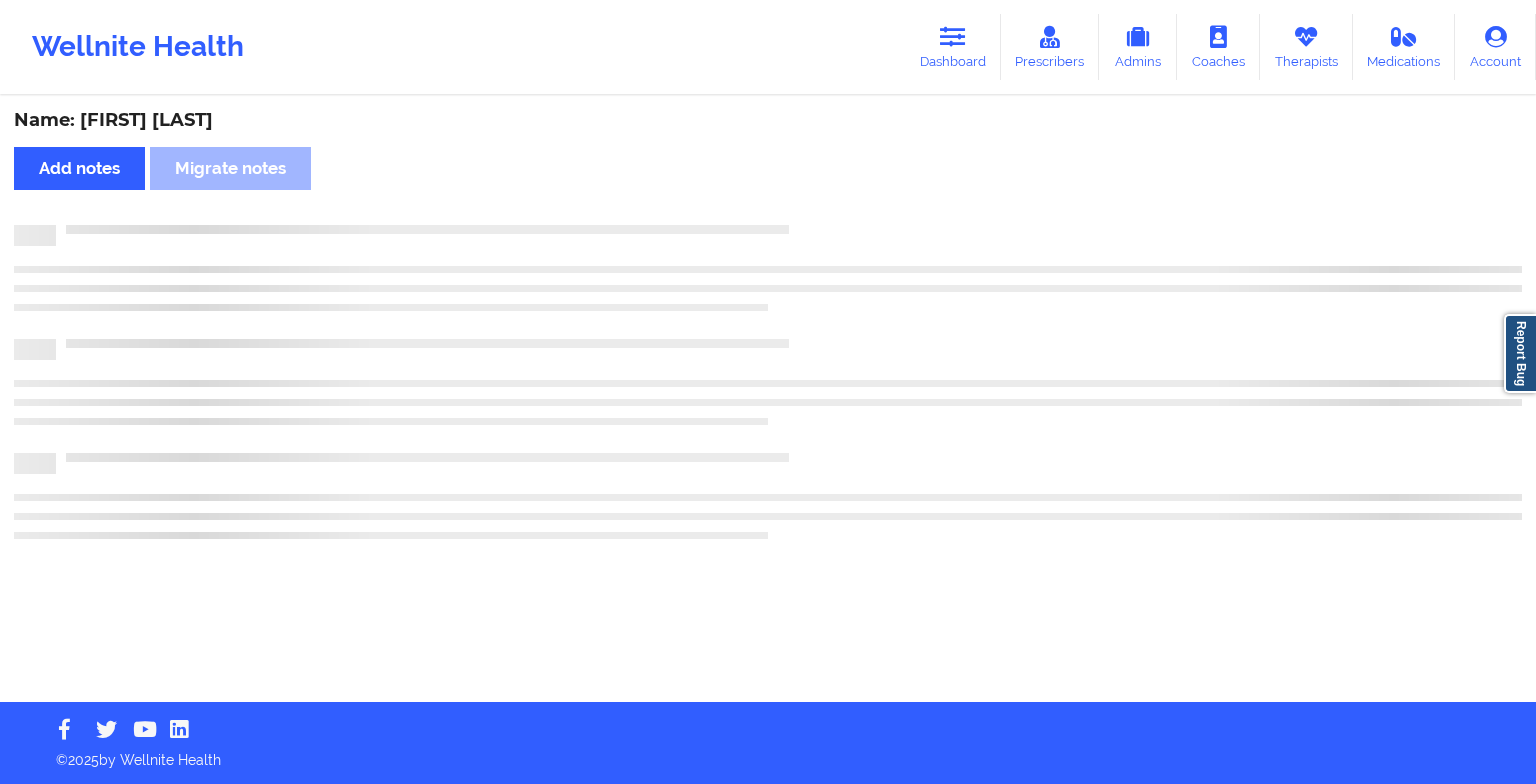 click on "Name: [FIRST] [LAST] Add notes Migrate notes" at bounding box center [768, 400] 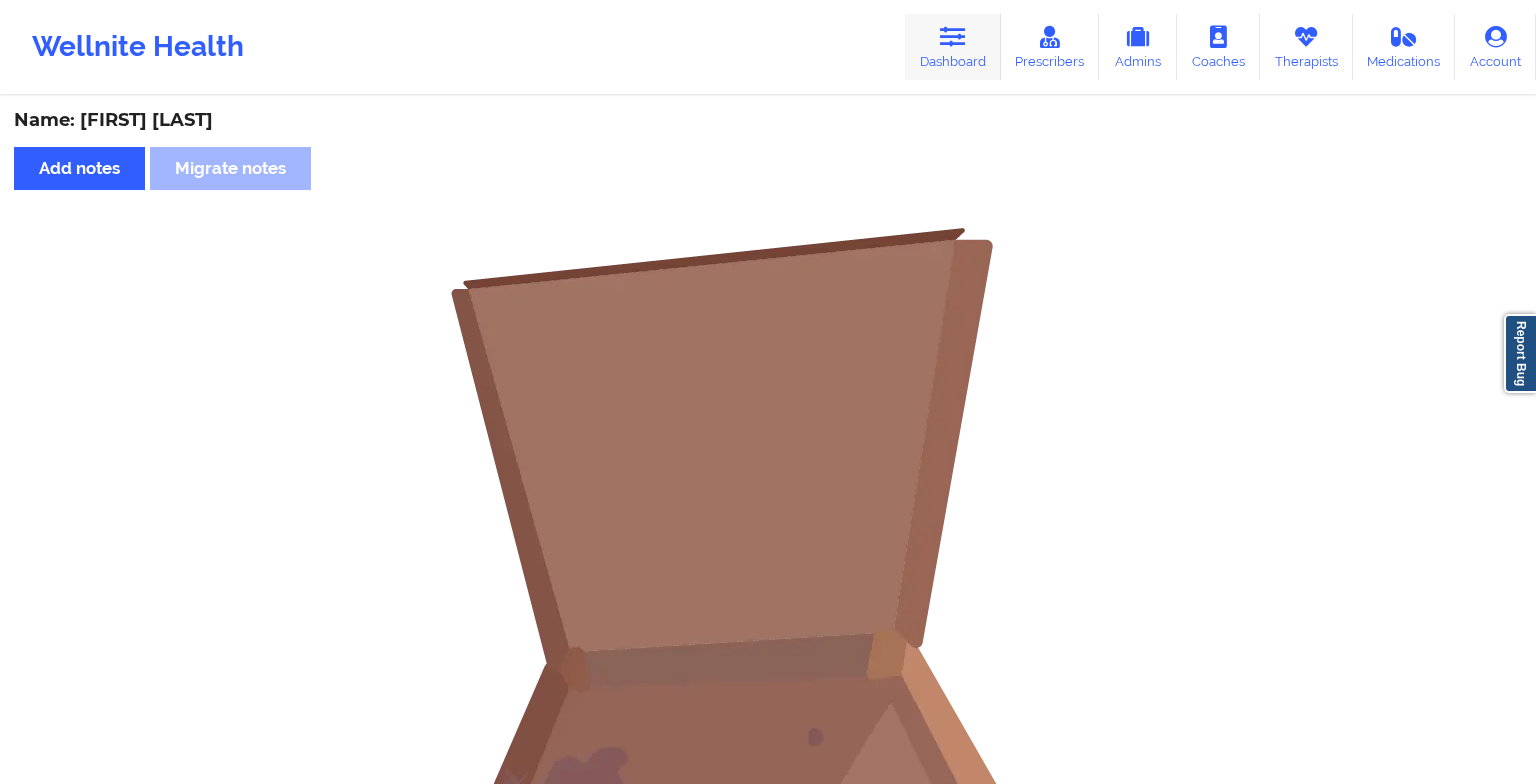 click on "Dashboard" at bounding box center (953, 47) 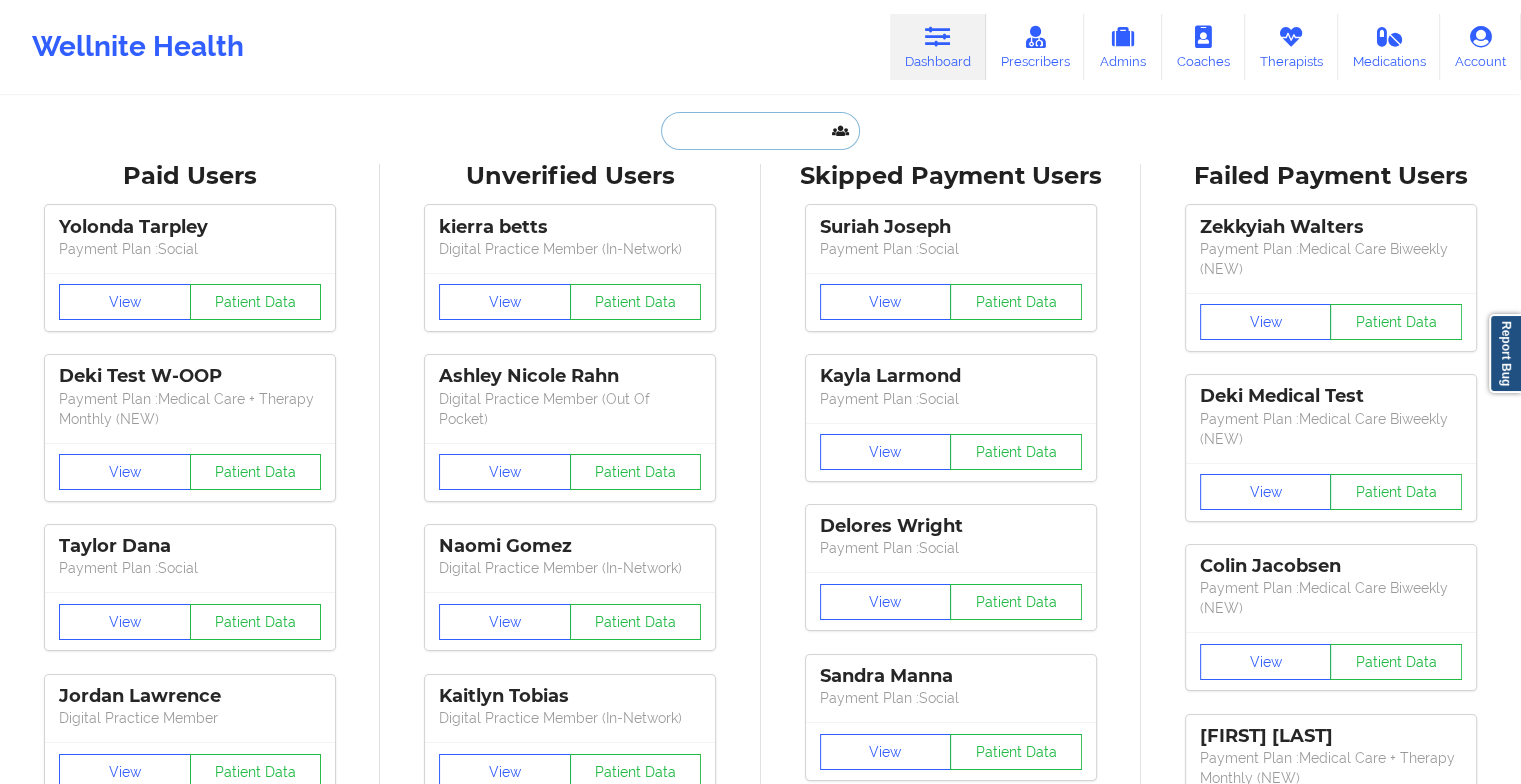 click at bounding box center [760, 131] 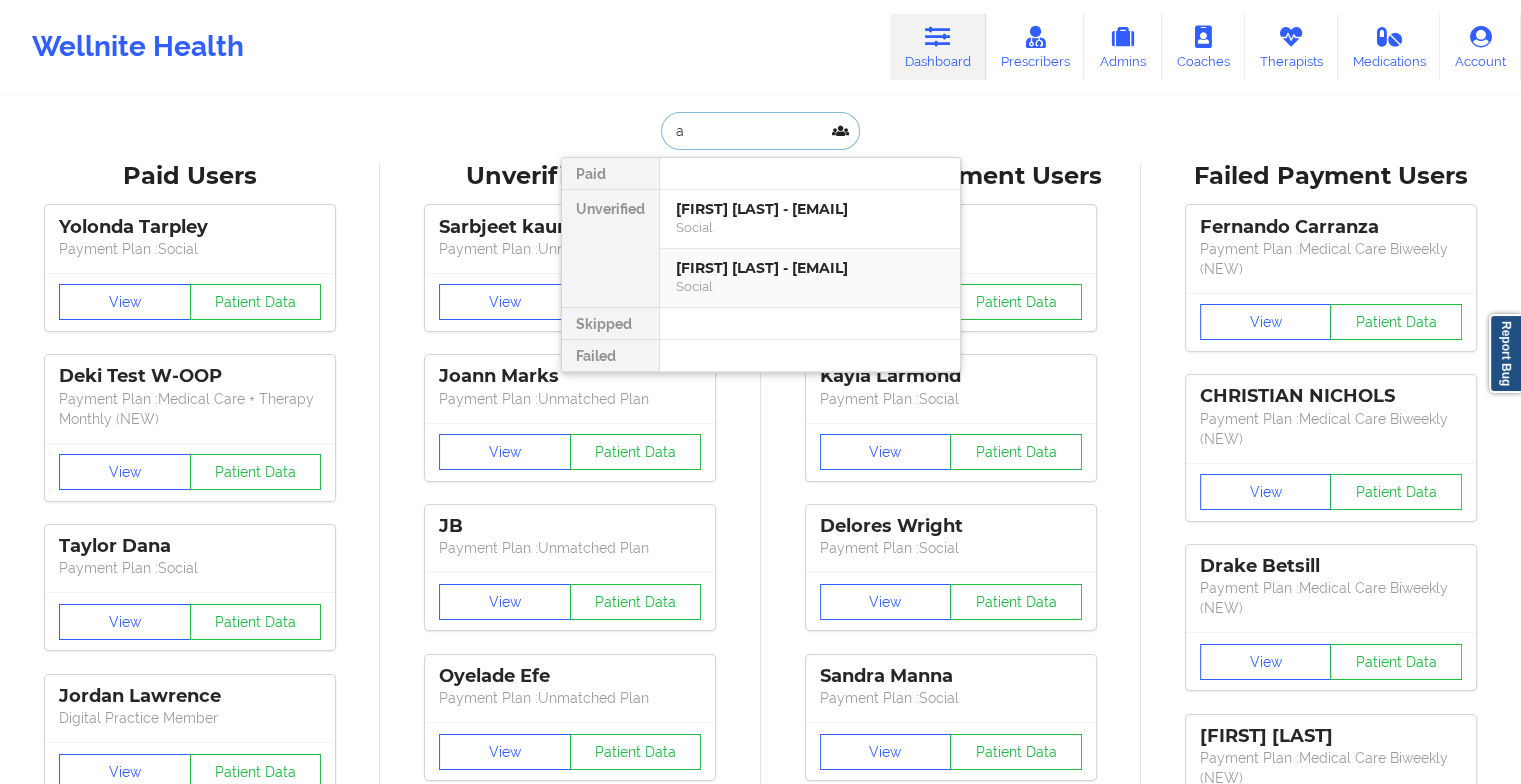 click on "Social" at bounding box center [810, 286] 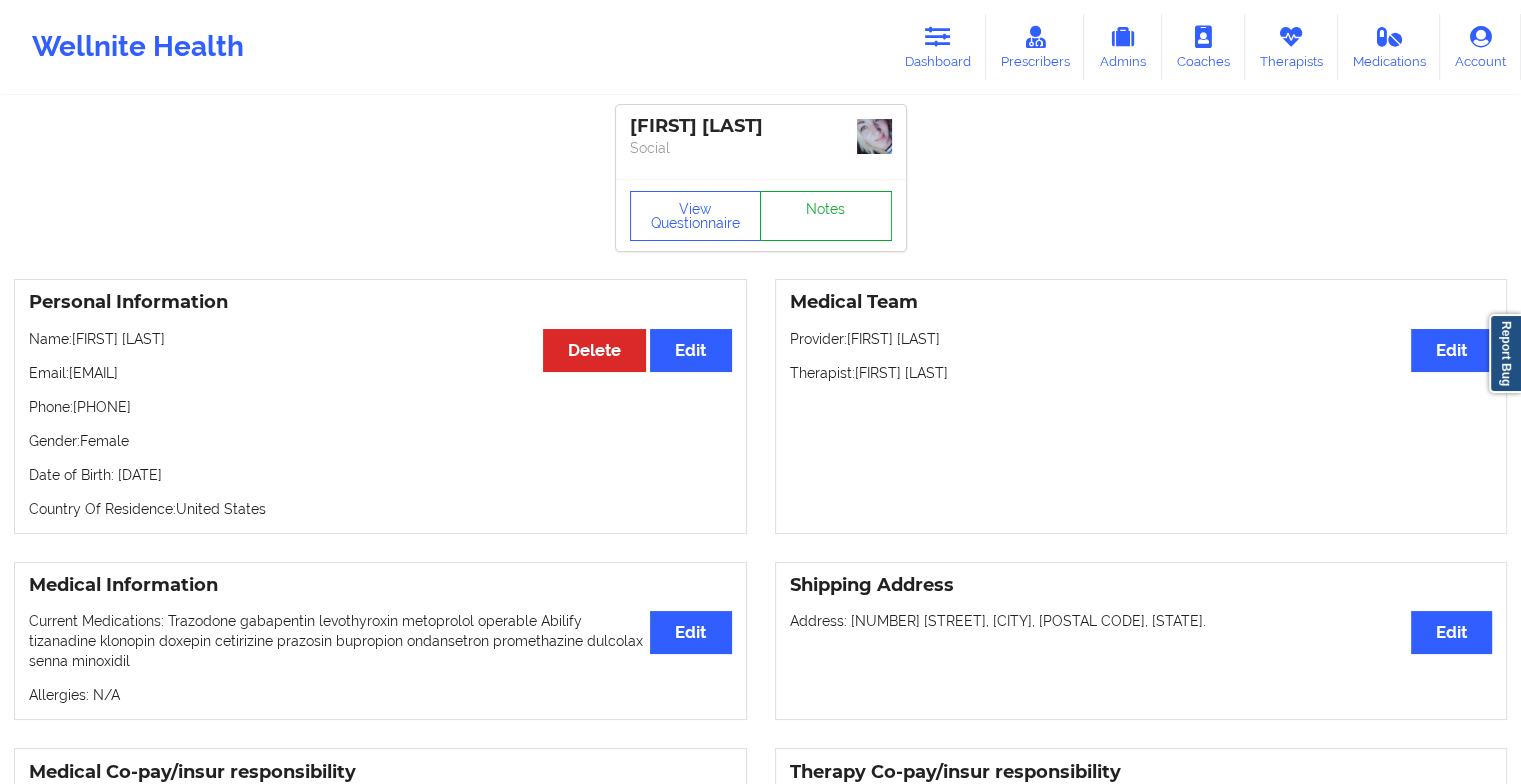 click on "Notes" at bounding box center (826, 216) 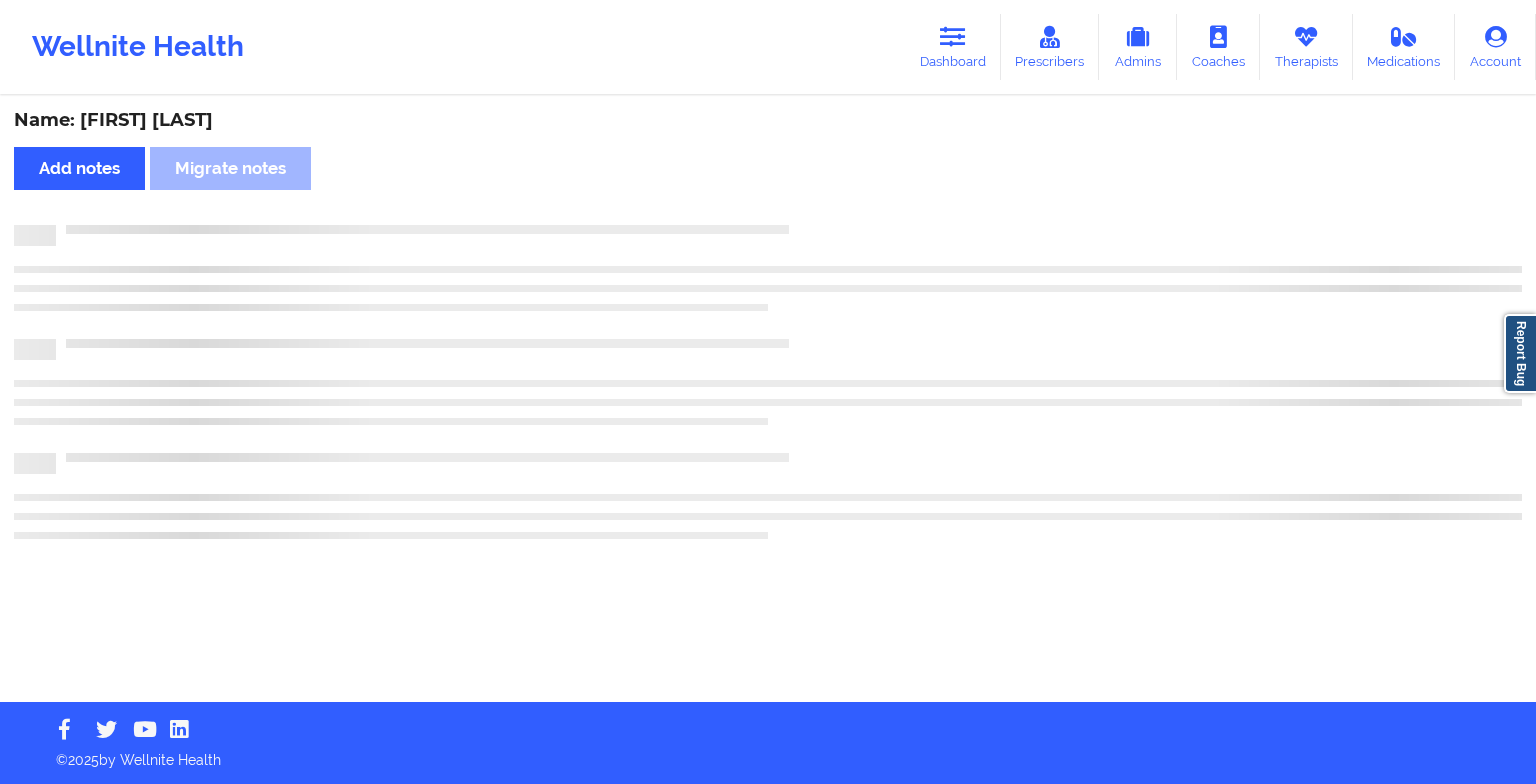 click on "Name: [FIRST] [LAST] Add notes Migrate notes" at bounding box center [768, 400] 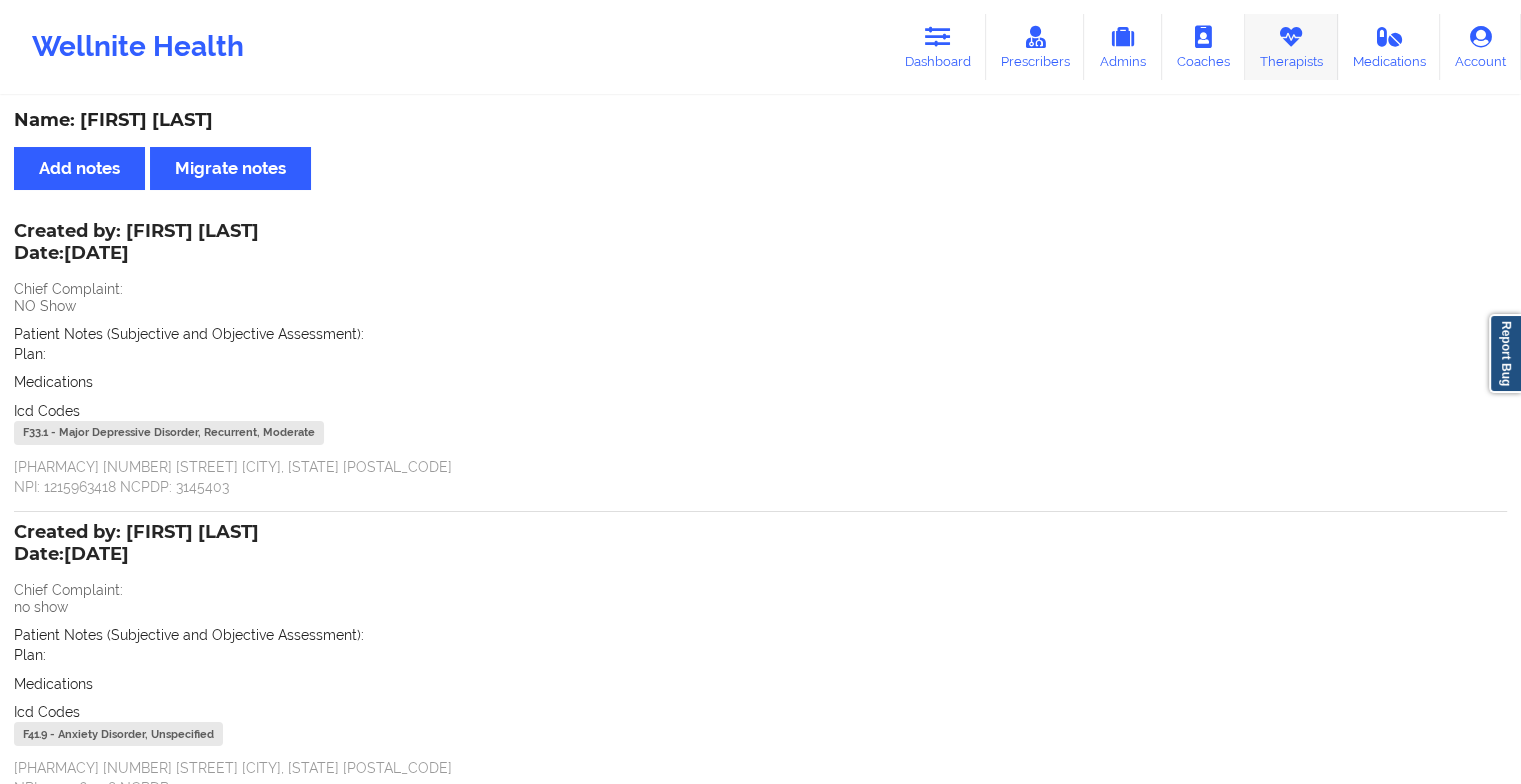 click on "Therapists" at bounding box center (1291, 47) 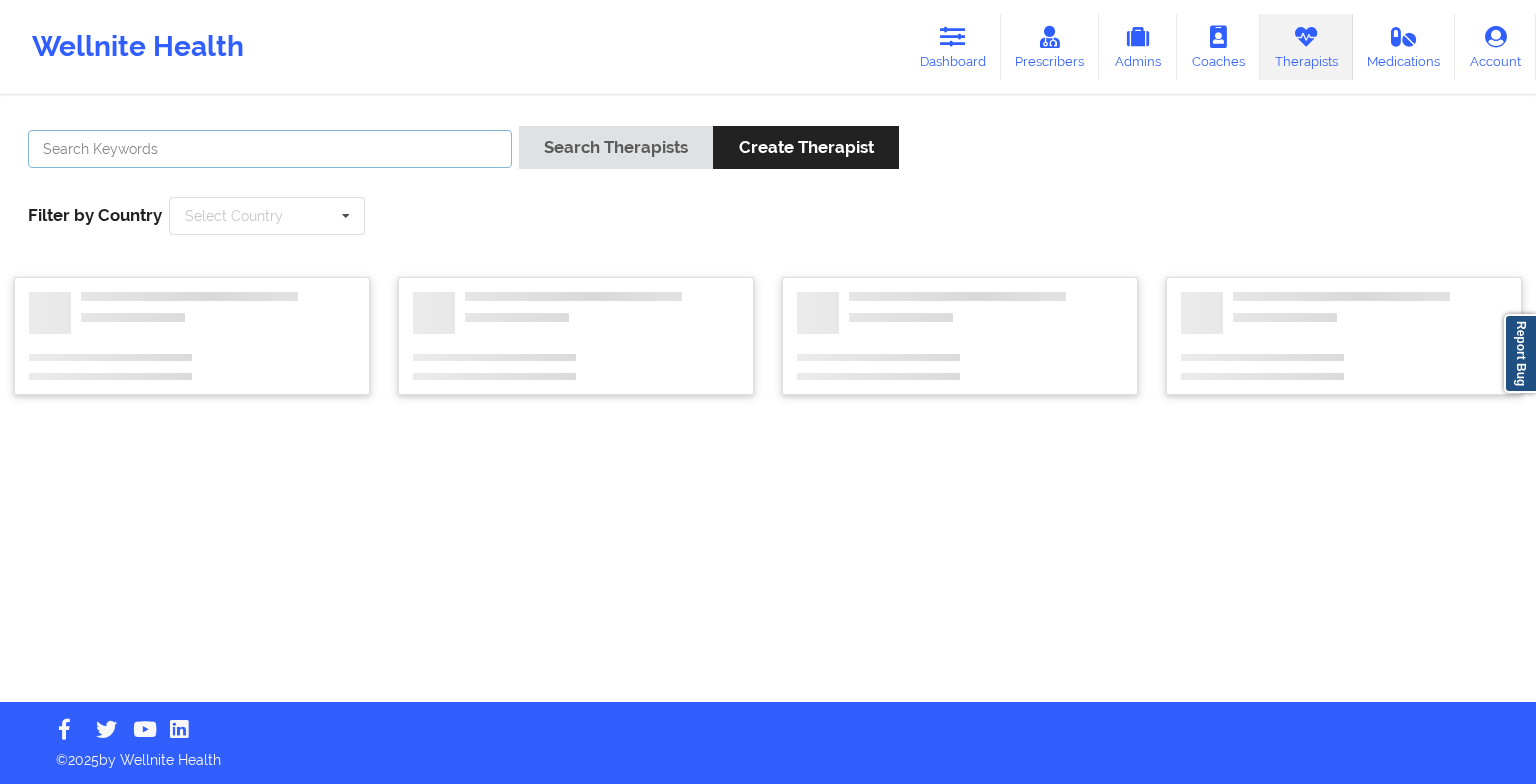 click at bounding box center [270, 149] 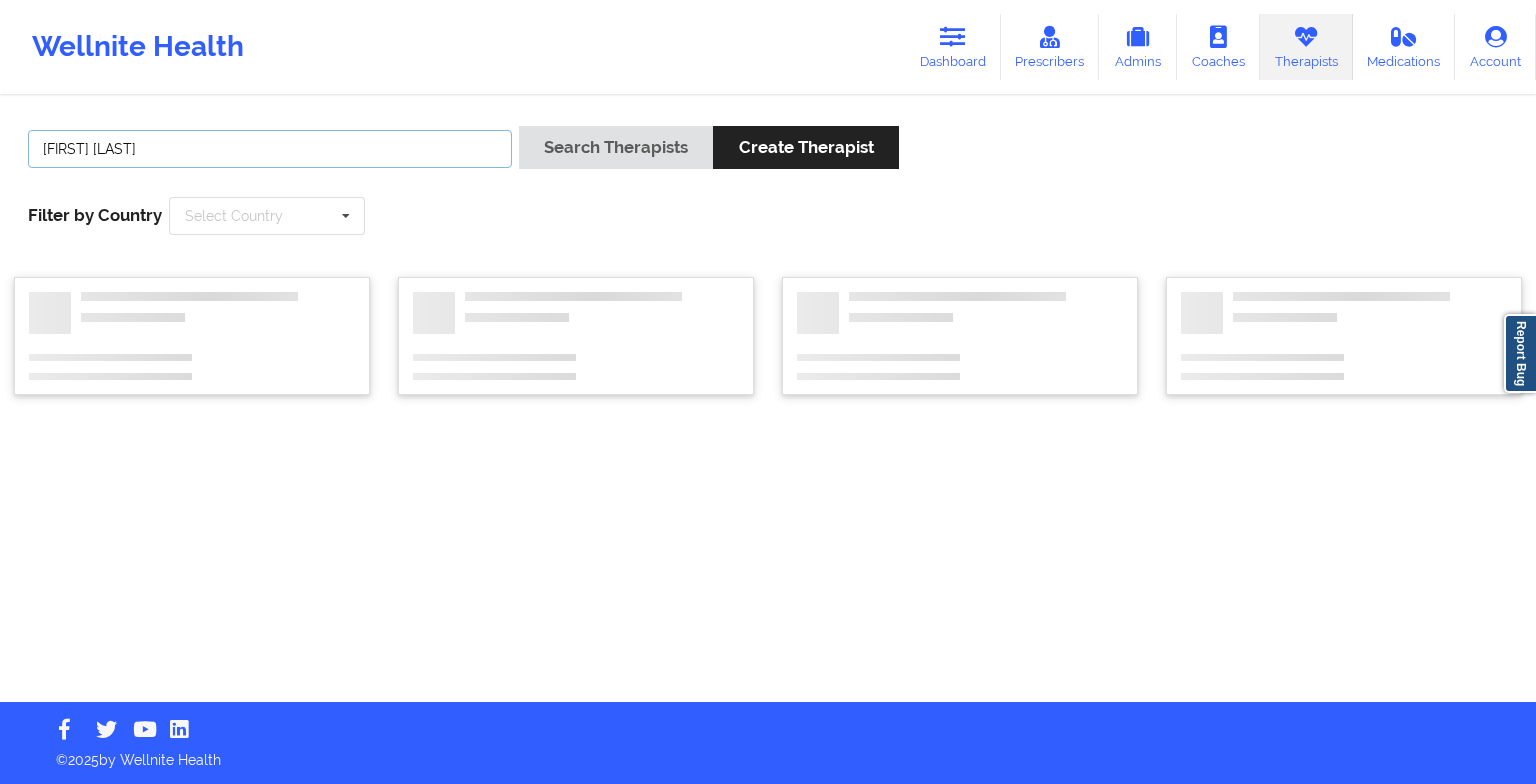 type on "[FIRST] [LAST]" 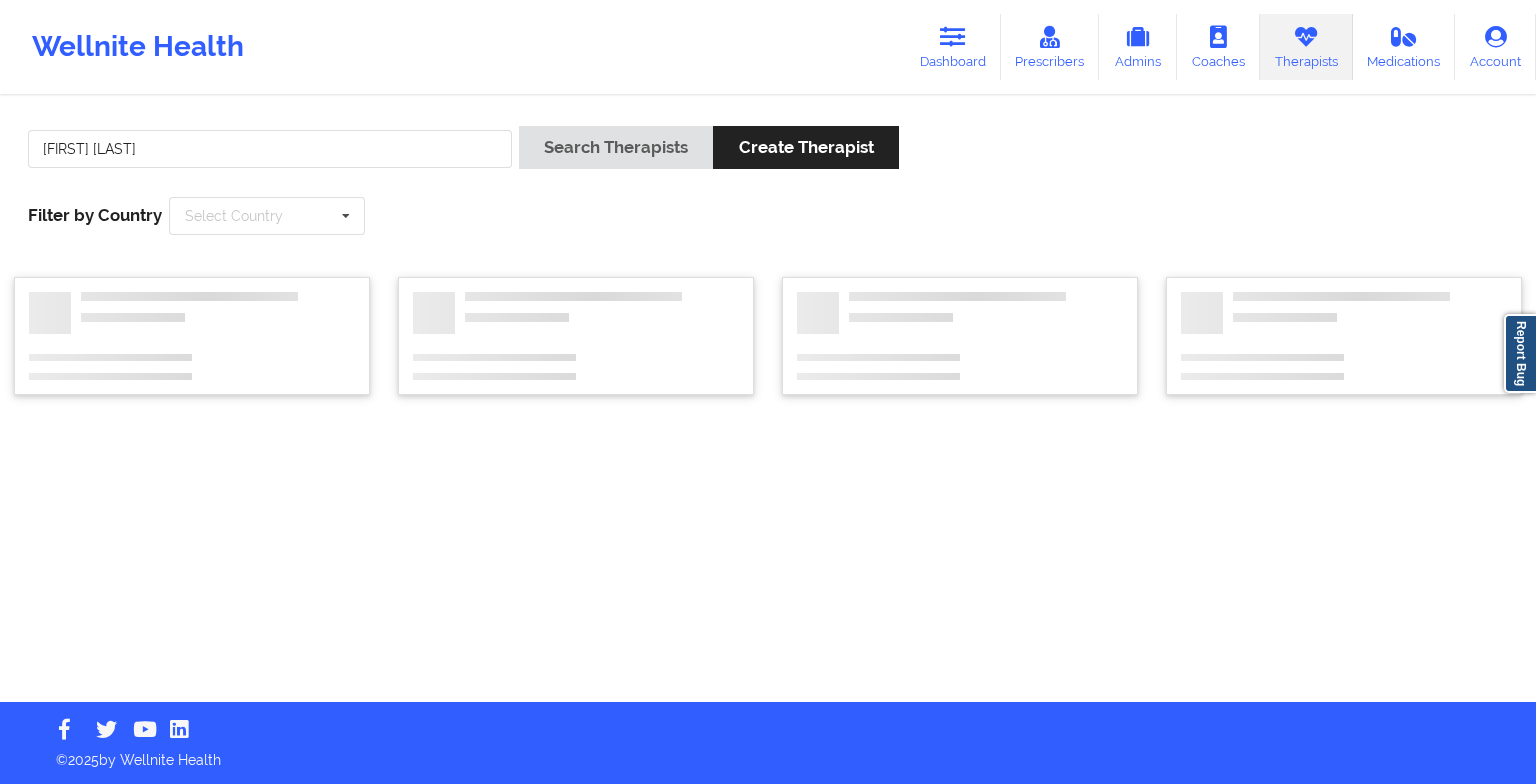 click on "Search Therapists Create Therapist" at bounding box center [709, 154] 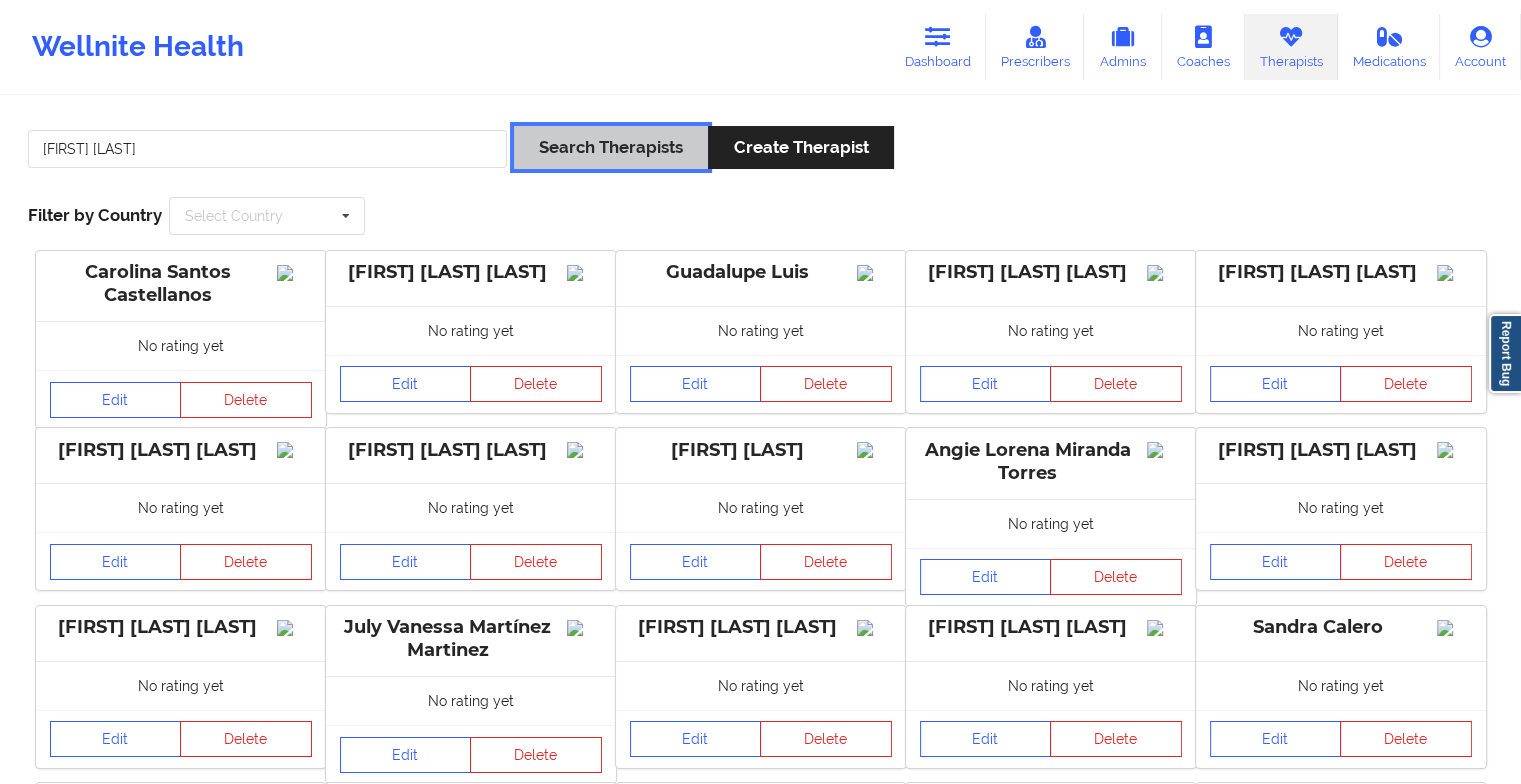 drag, startPoint x: 649, startPoint y: 152, endPoint x: 836, endPoint y: 240, distance: 206.67123 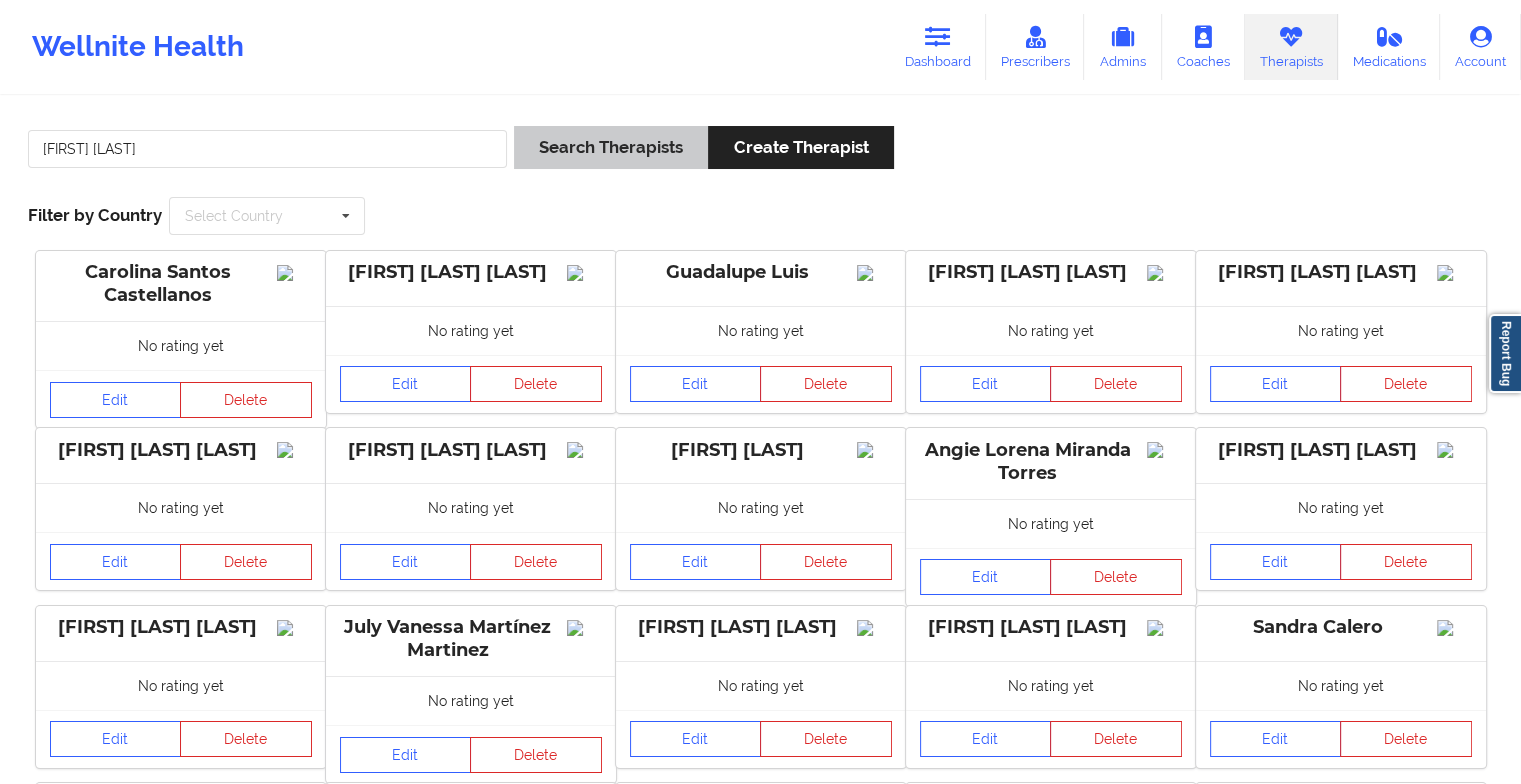 drag, startPoint x: 568, startPoint y: 113, endPoint x: 579, endPoint y: 156, distance: 44.38468 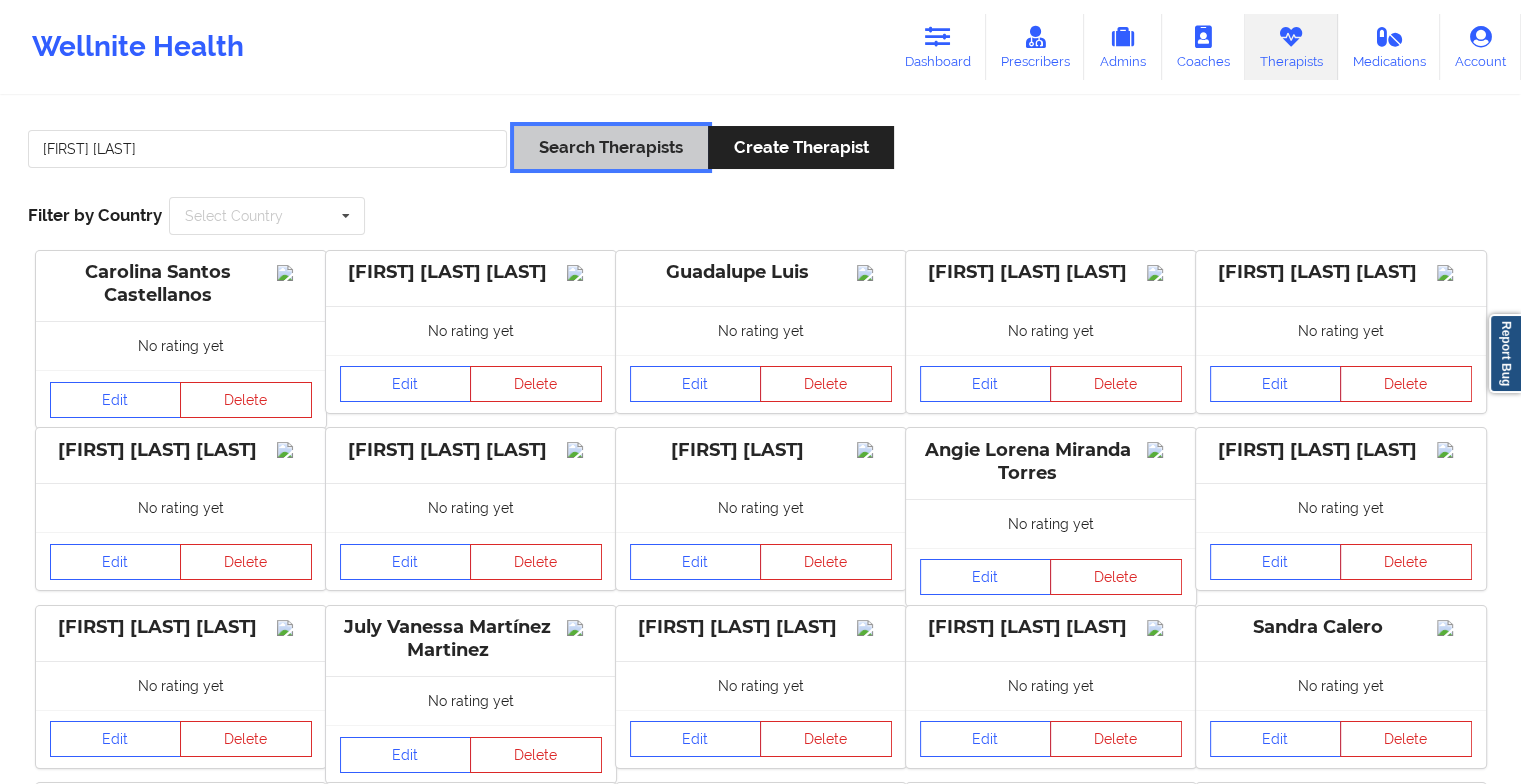 click on "Search Therapists" at bounding box center [611, 147] 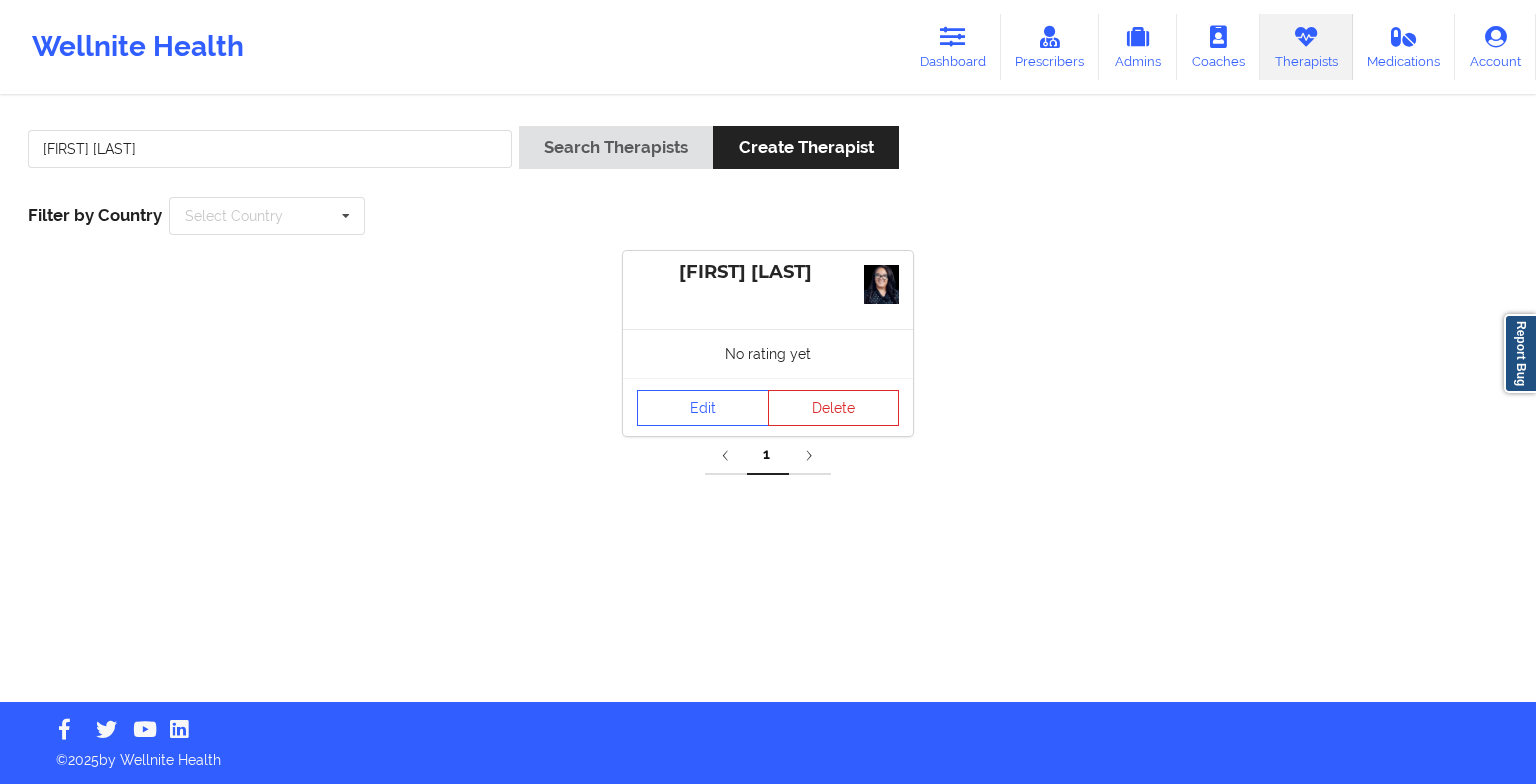click on "Edit Delete" at bounding box center [768, 407] 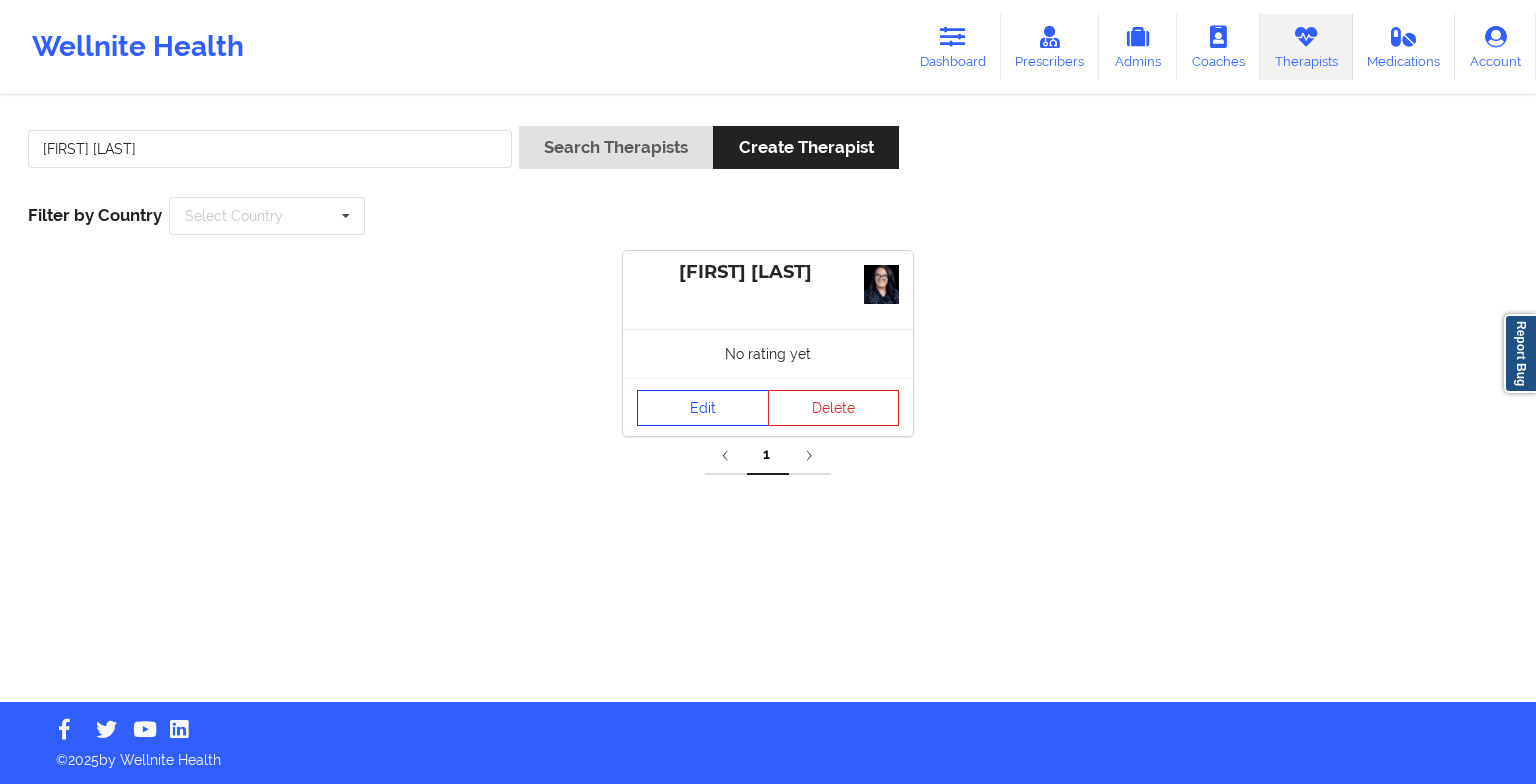 click on "Edit" at bounding box center [703, 408] 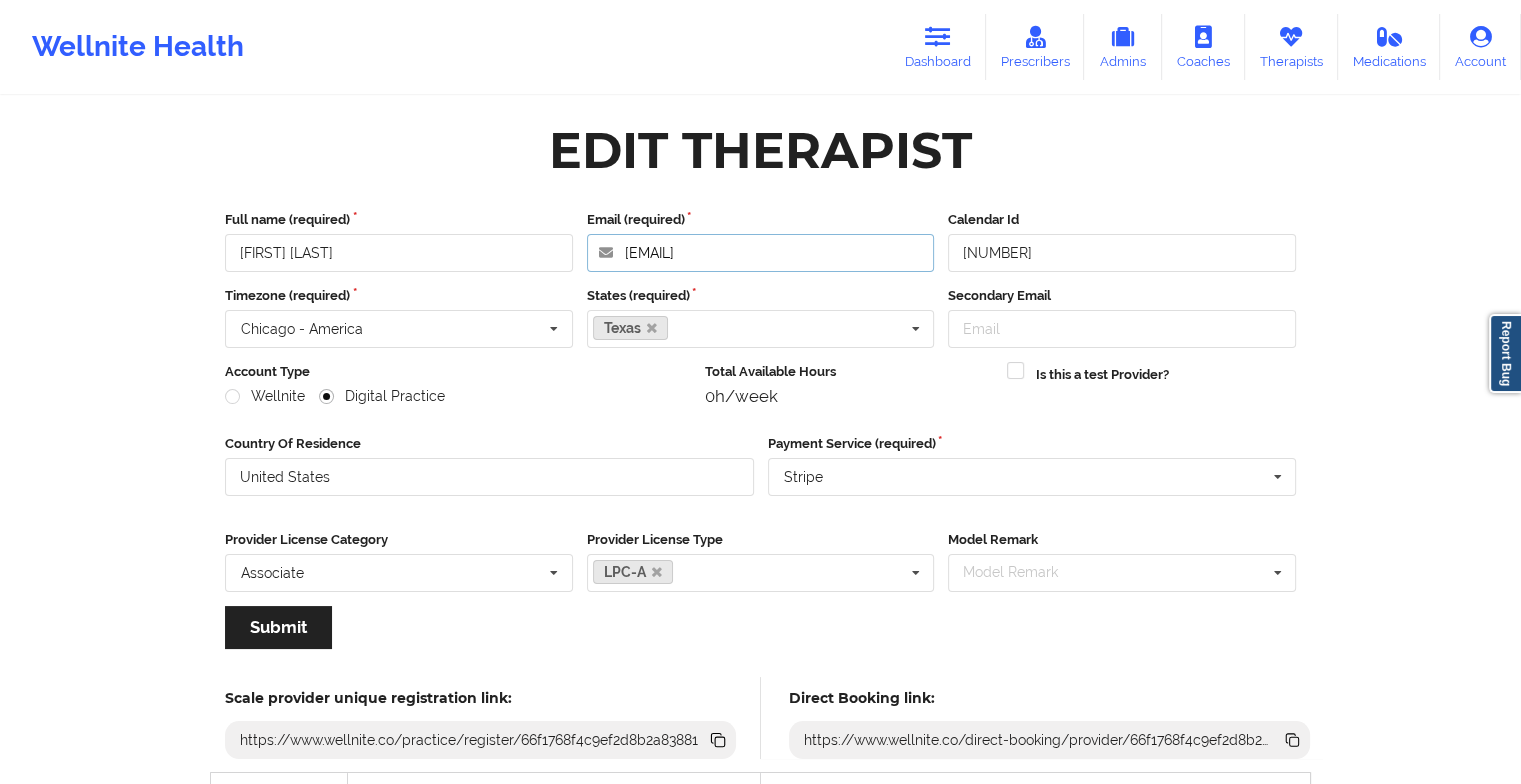 drag, startPoint x: 828, startPoint y: 260, endPoint x: 548, endPoint y: 265, distance: 280.04465 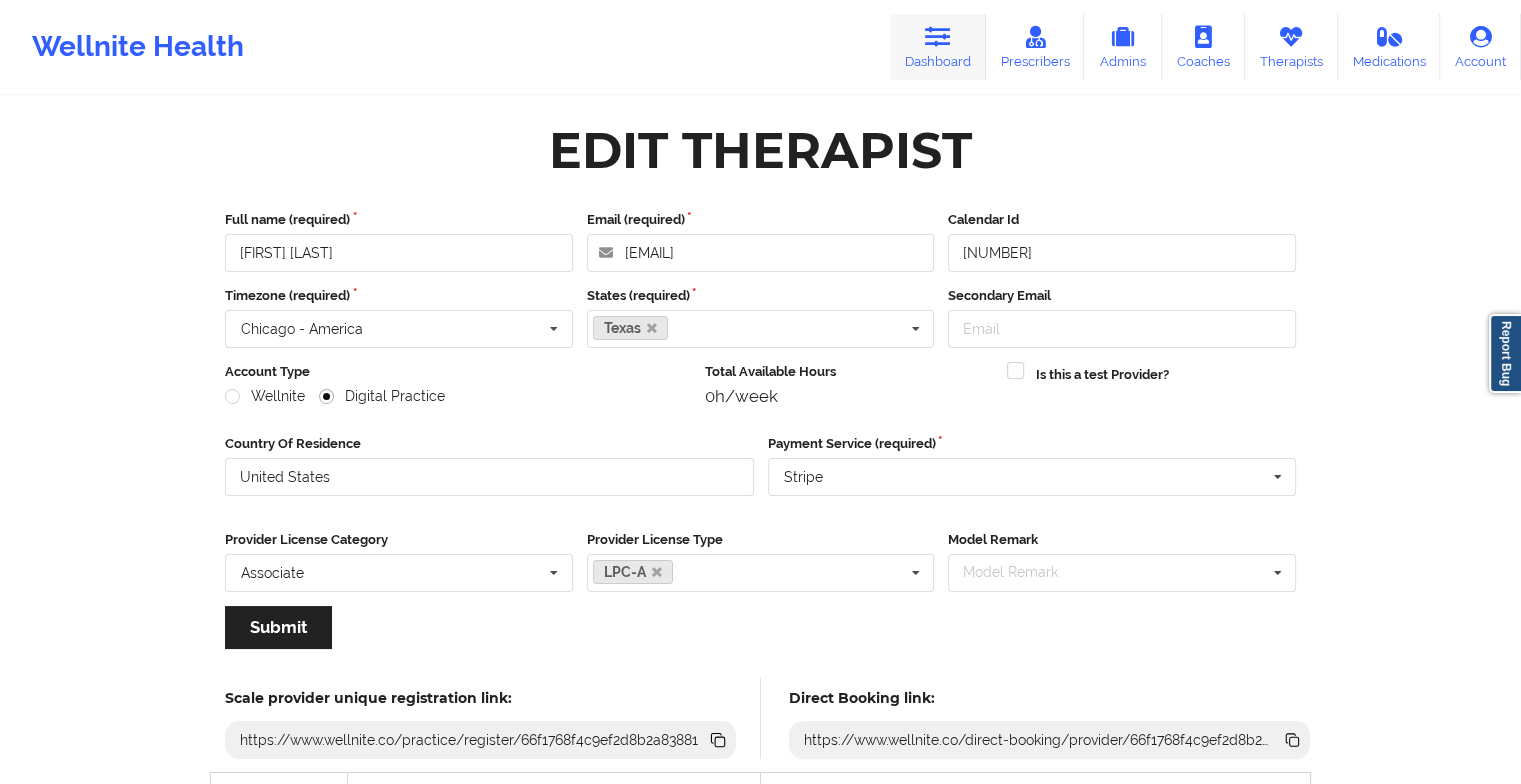 click on "Dashboard" at bounding box center (938, 47) 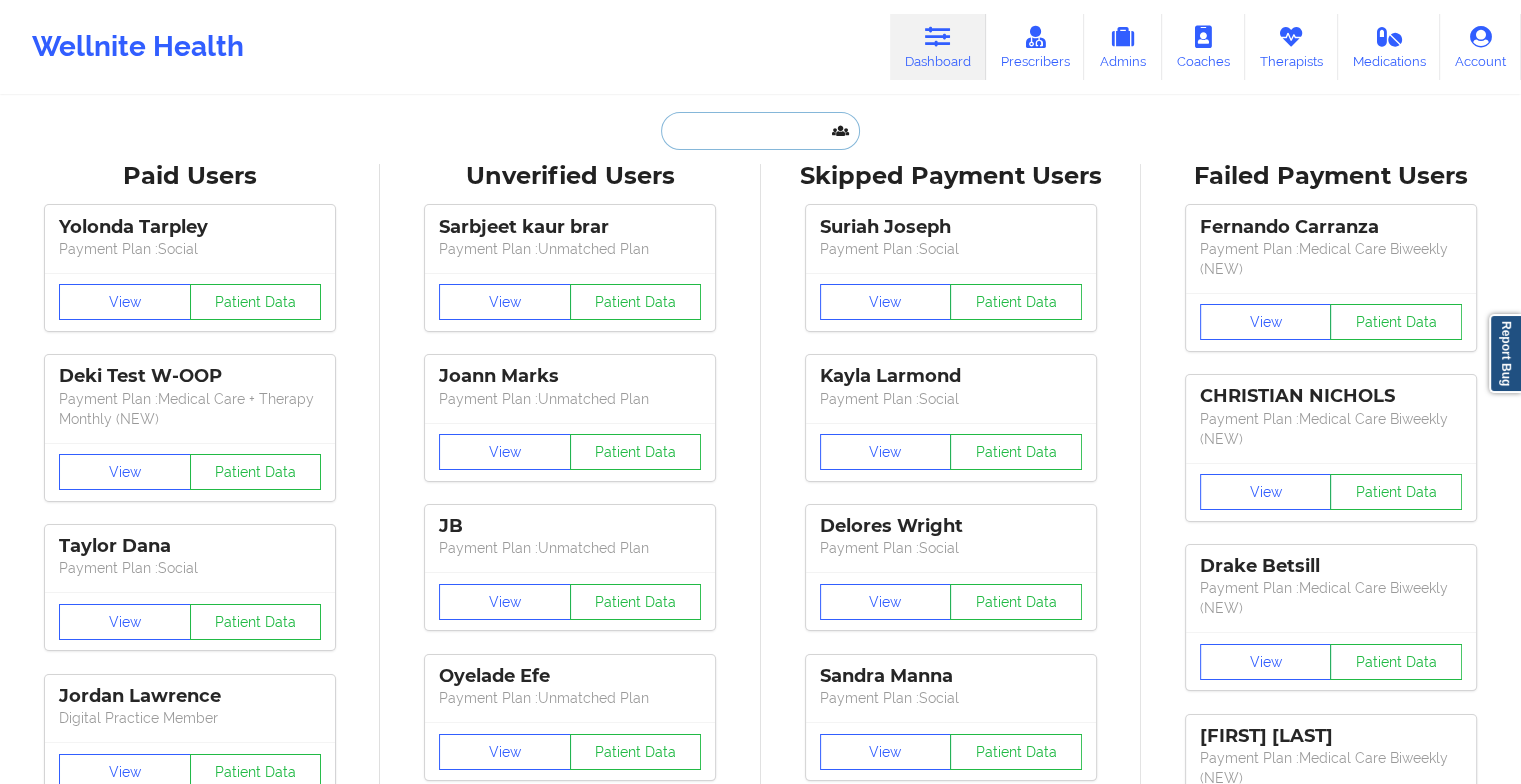 click at bounding box center [760, 131] 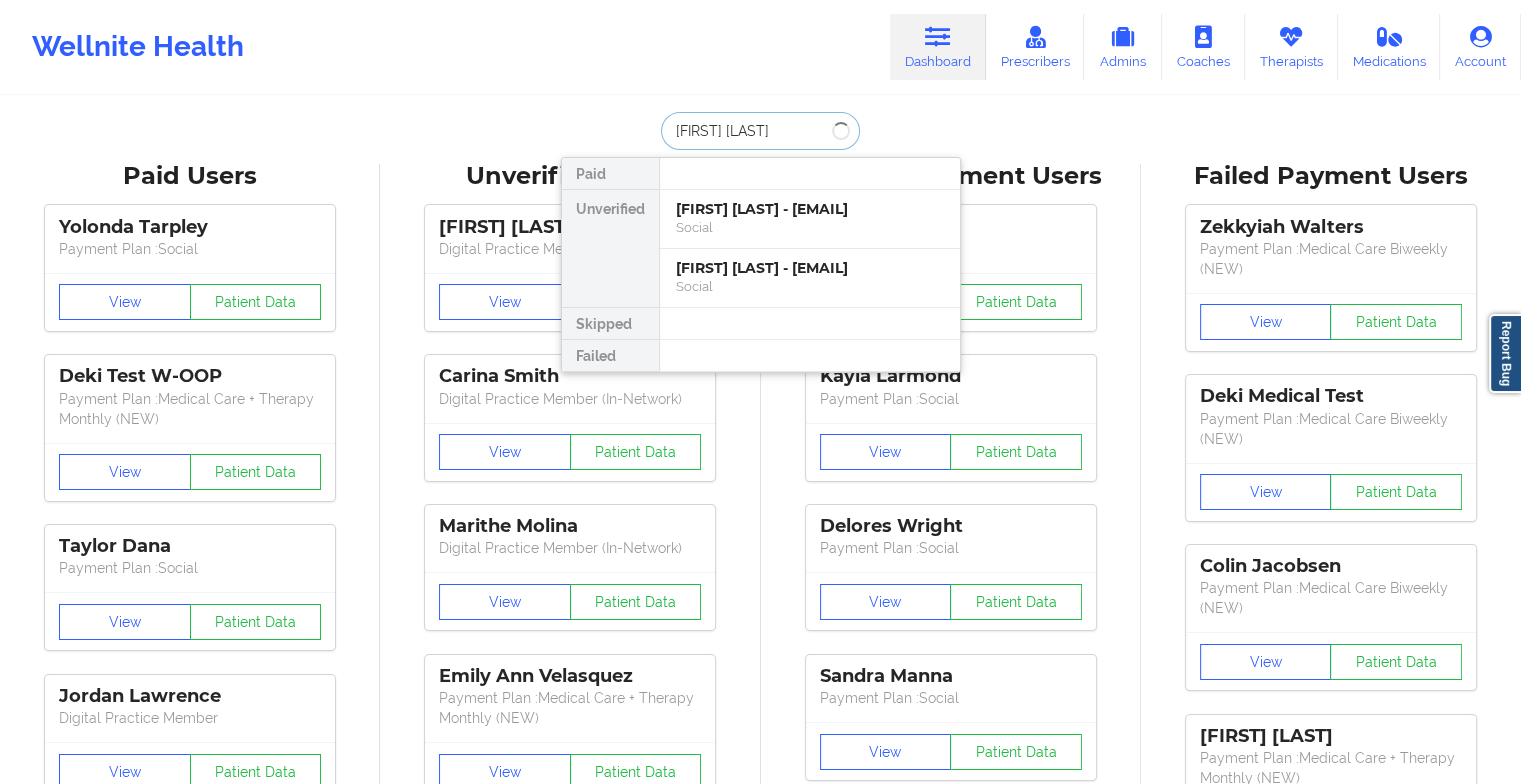 type on "[FIRST] [LAST]" 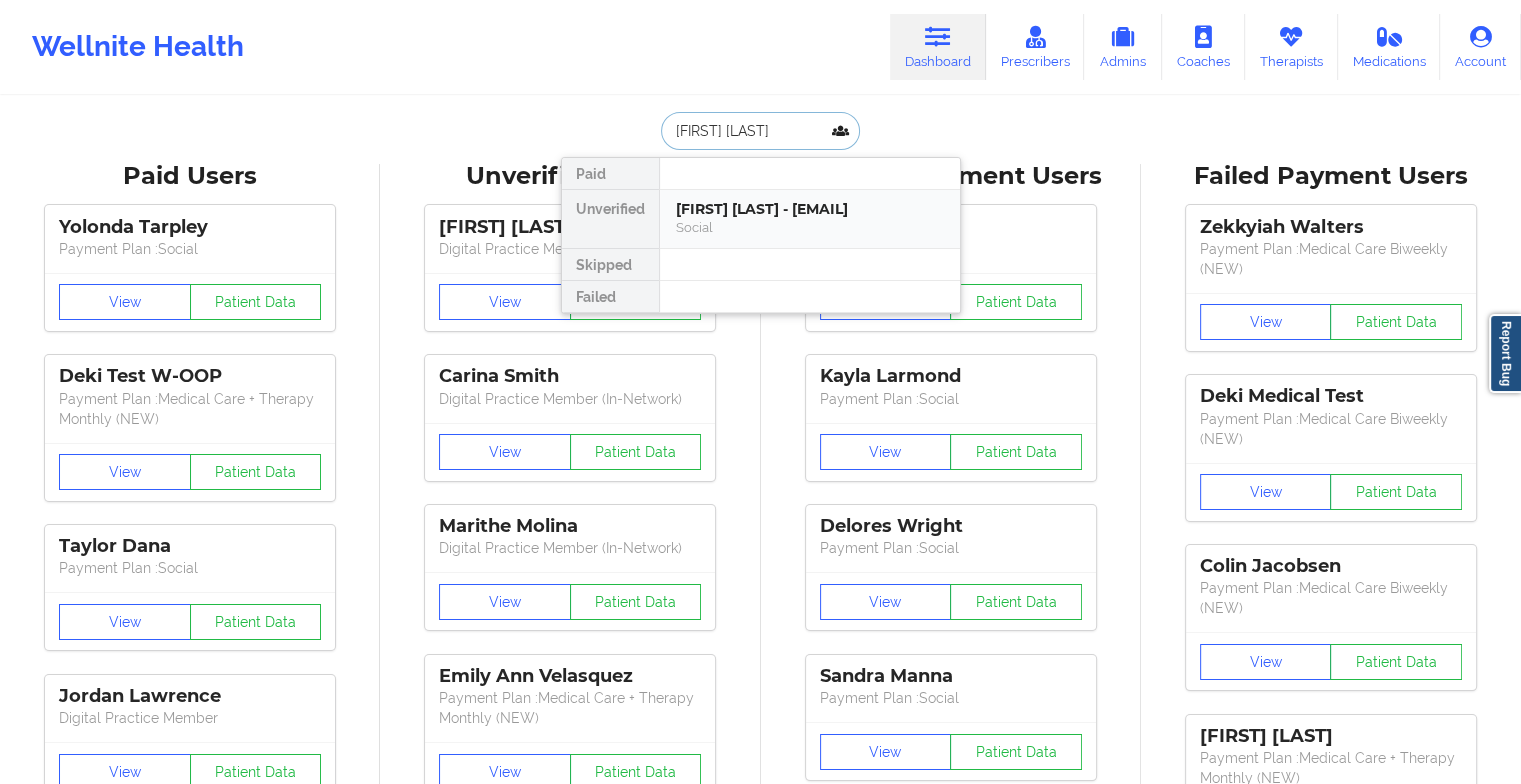 click on "[FIRST] [LAST] - [EMAIL]" at bounding box center (810, 209) 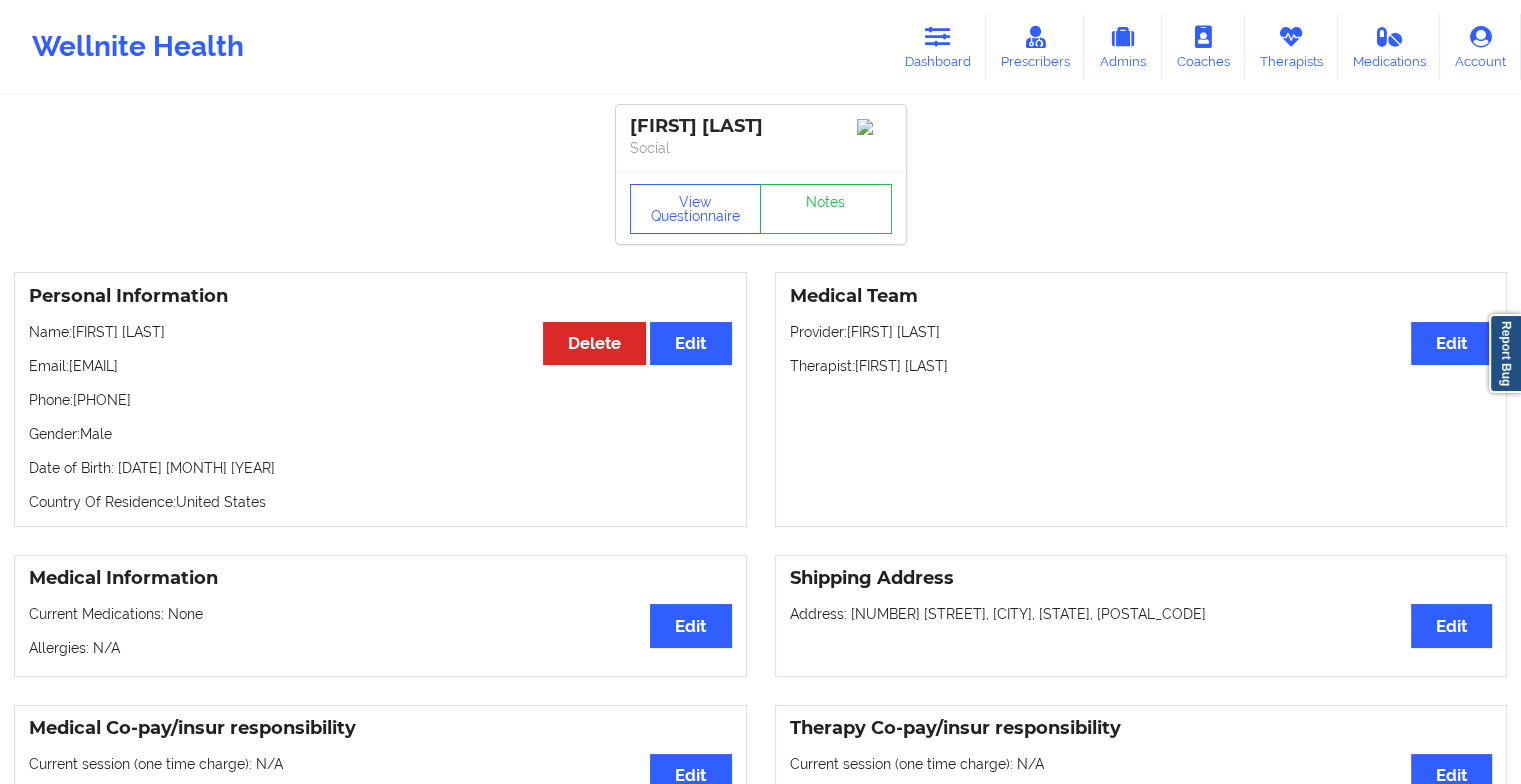 click on "View Questionnaire Notes" at bounding box center [761, 208] 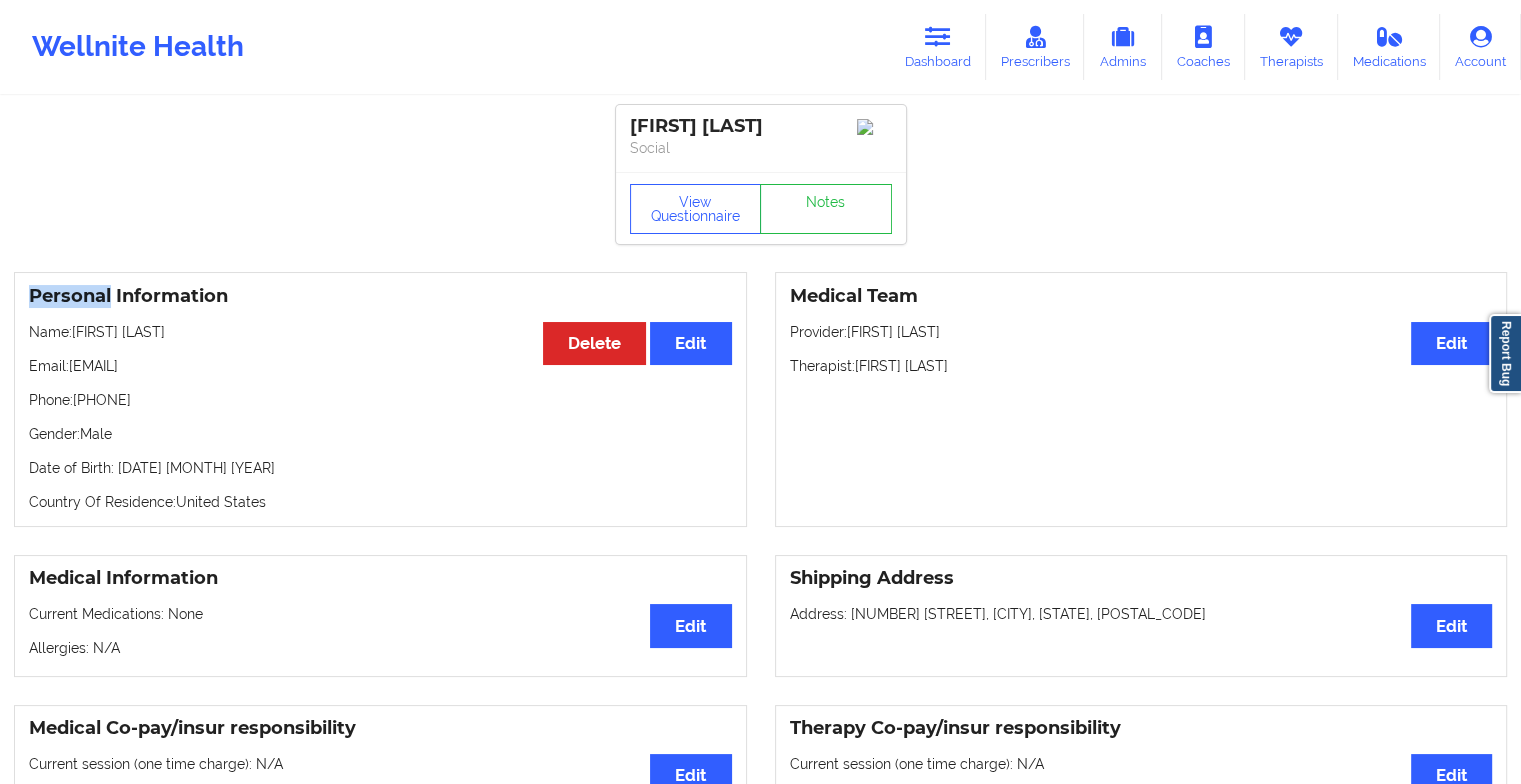 click on "View Questionnaire Notes" at bounding box center [761, 208] 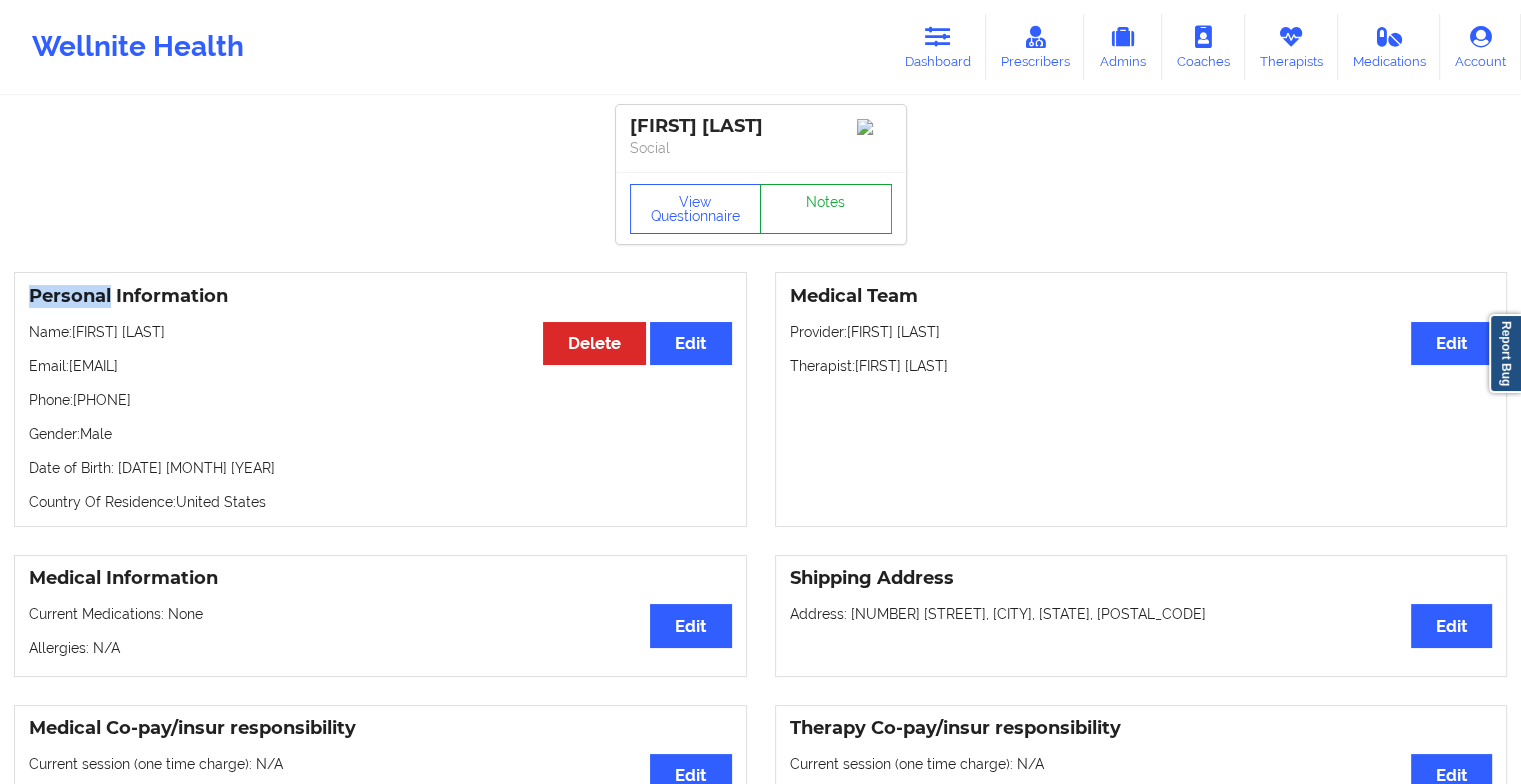 drag, startPoint x: 792, startPoint y: 184, endPoint x: 796, endPoint y: 212, distance: 28.284271 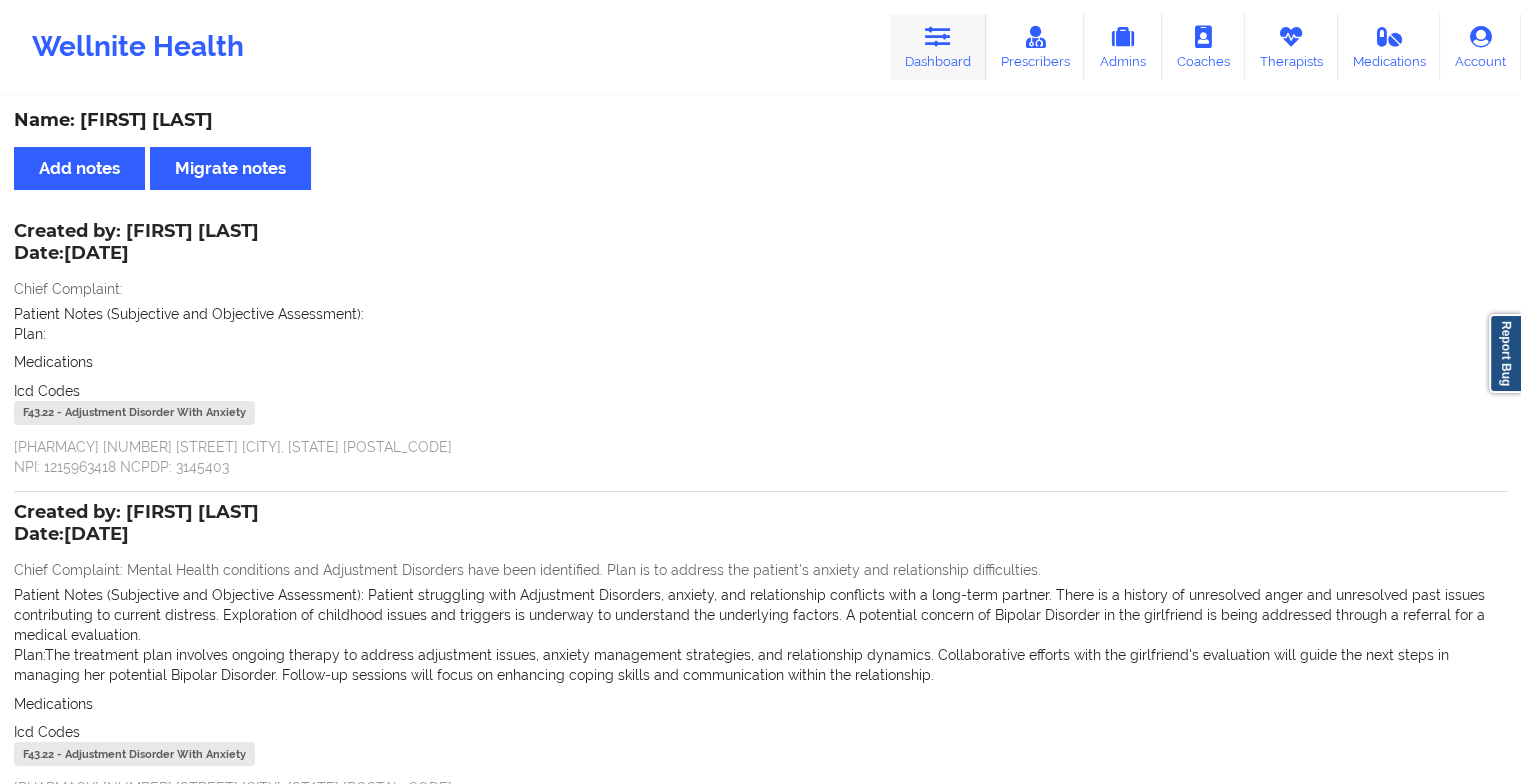 click at bounding box center [938, 37] 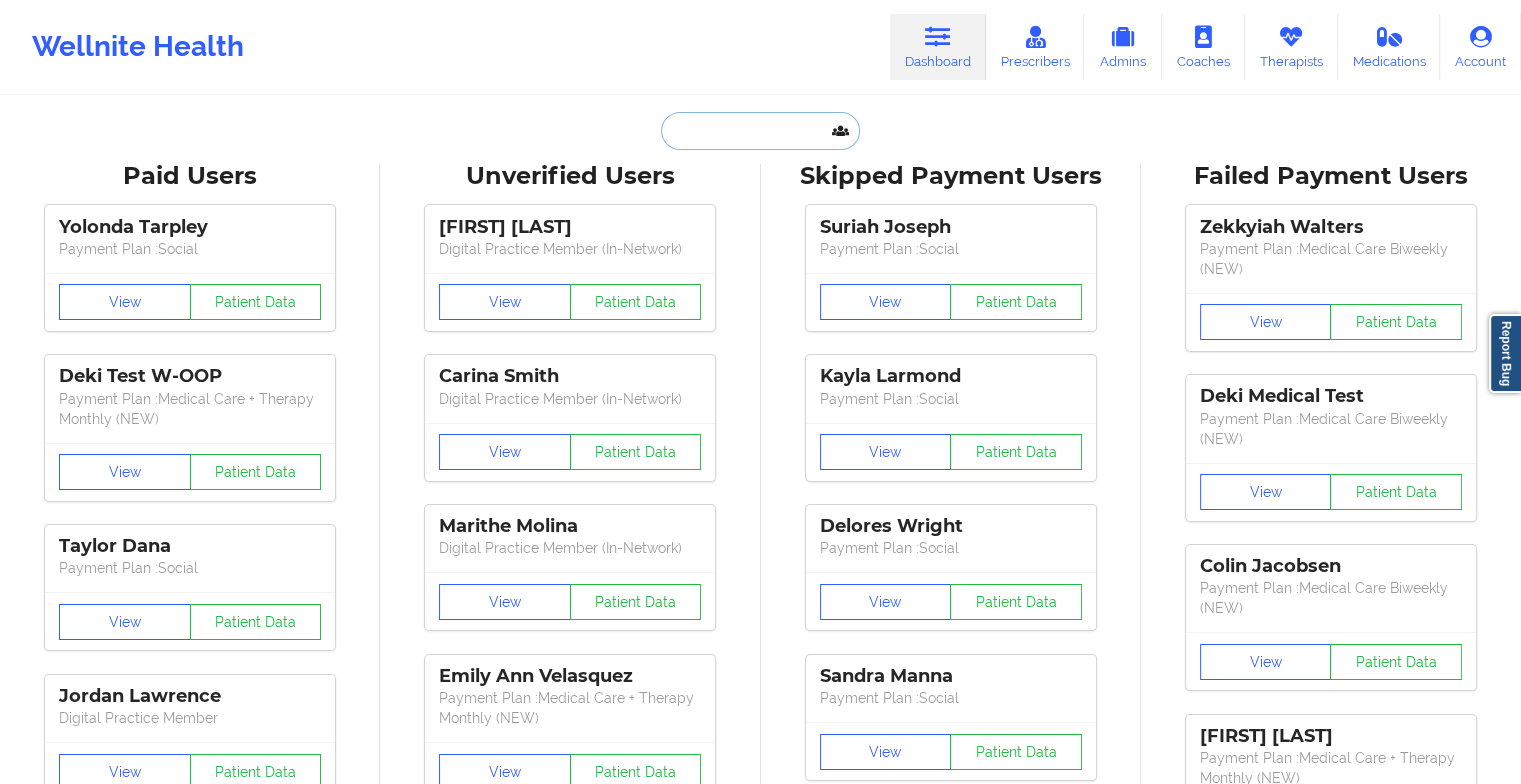 click at bounding box center [760, 131] 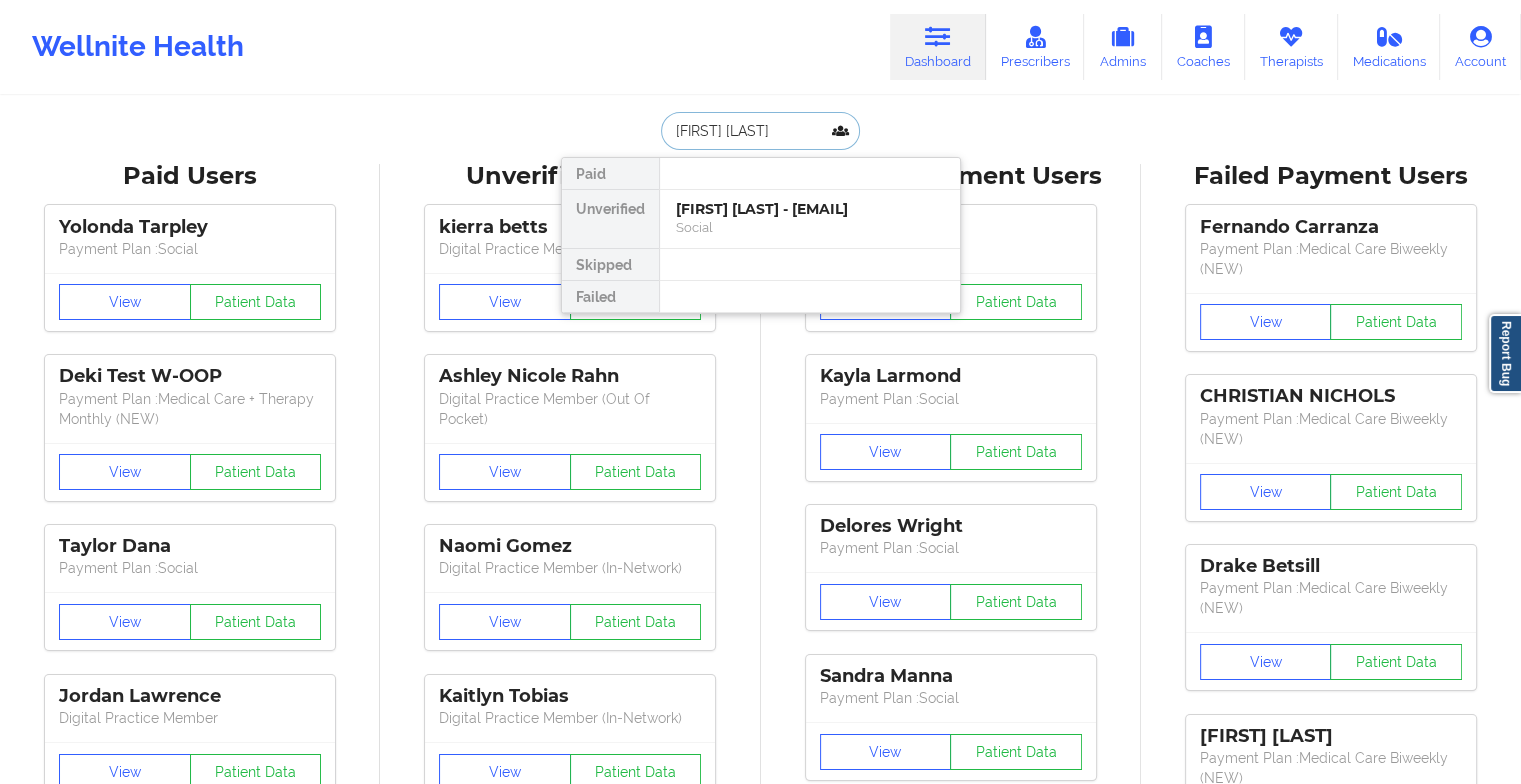 type on "[FIRST] [LAST]" 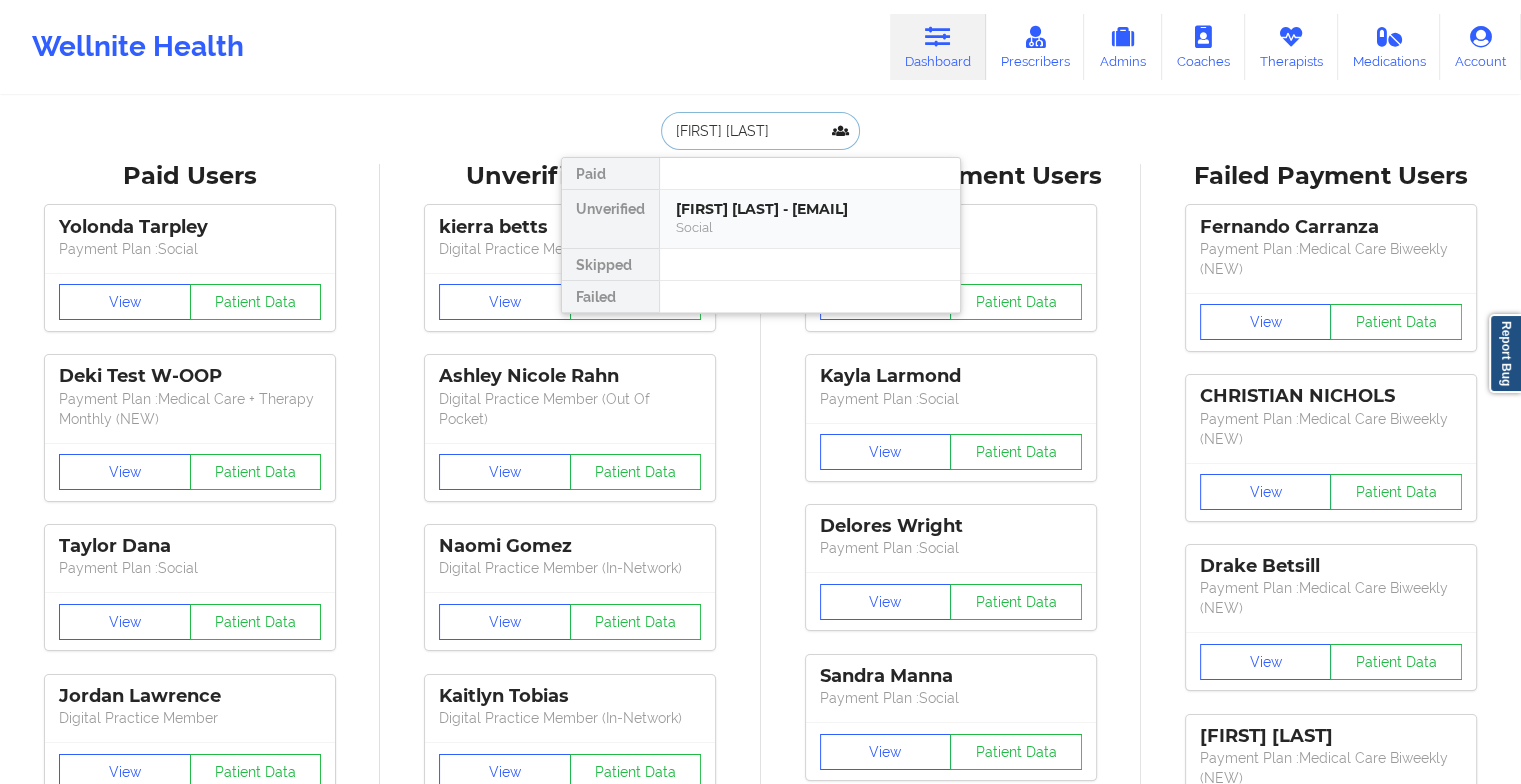 click on "[FIRST] [LAST] - [EMAIL]" at bounding box center (810, 209) 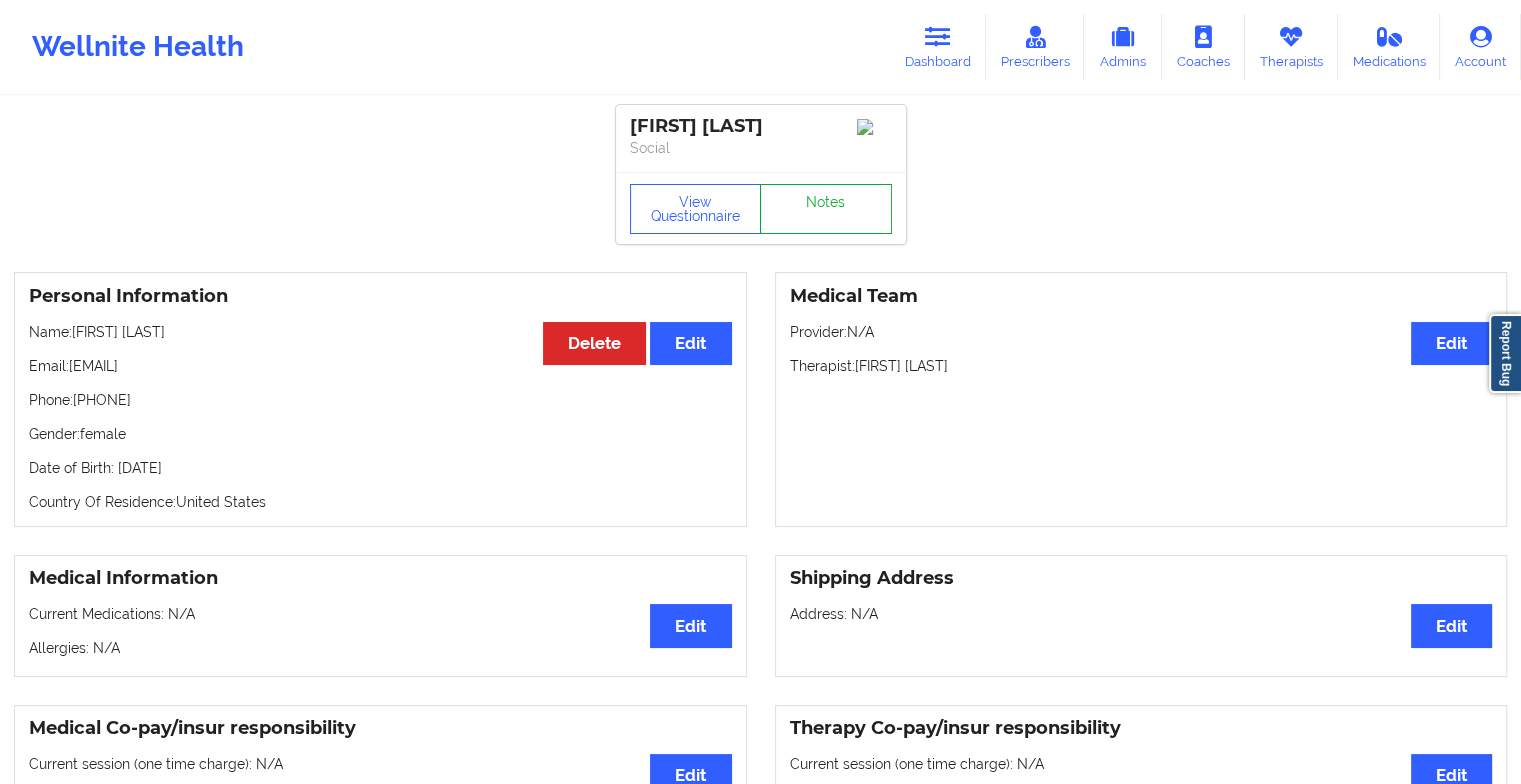 click on "Notes" at bounding box center (826, 209) 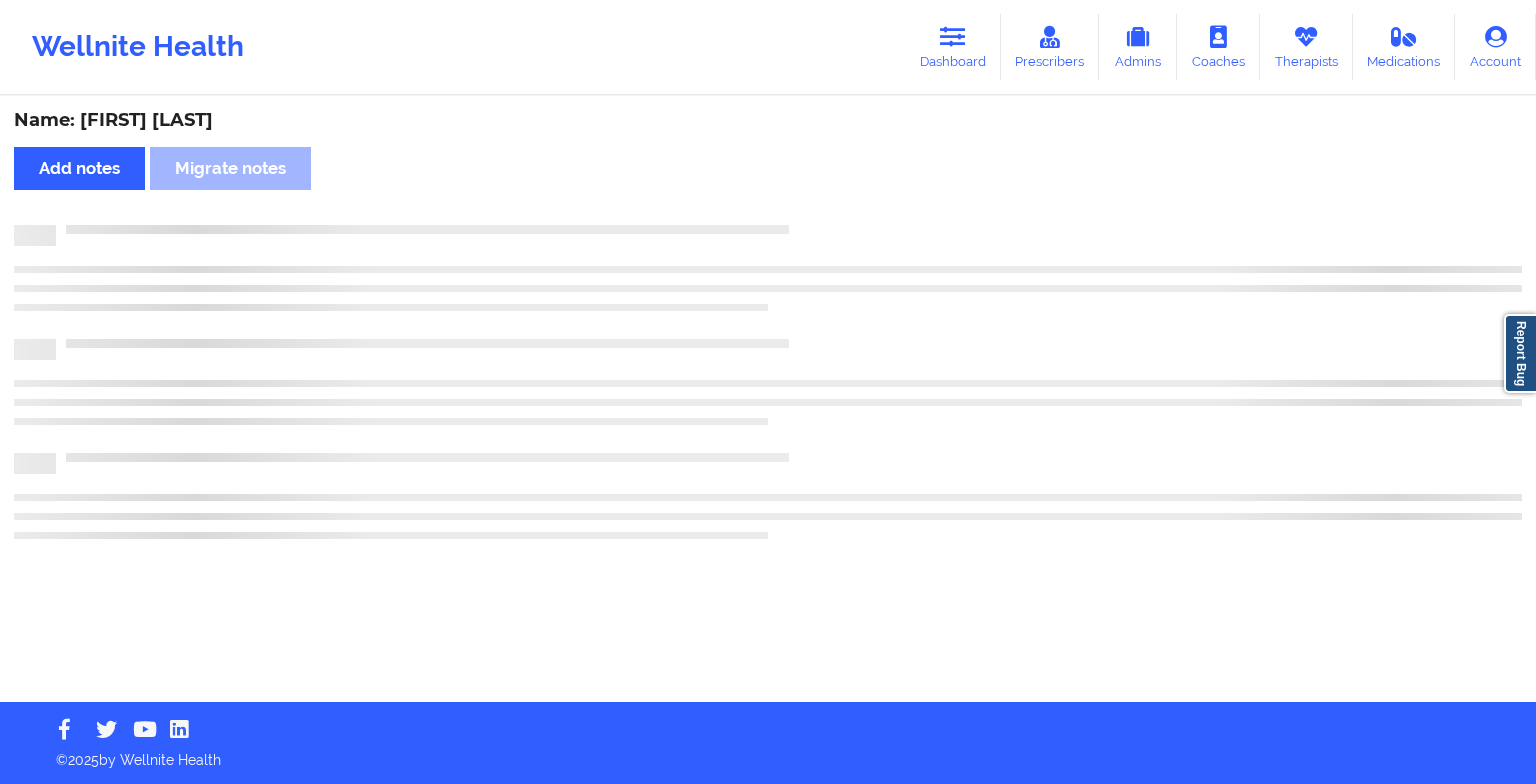 click on "Name: [FIRST] [LAST] Add notes Migrate notes" at bounding box center (768, 400) 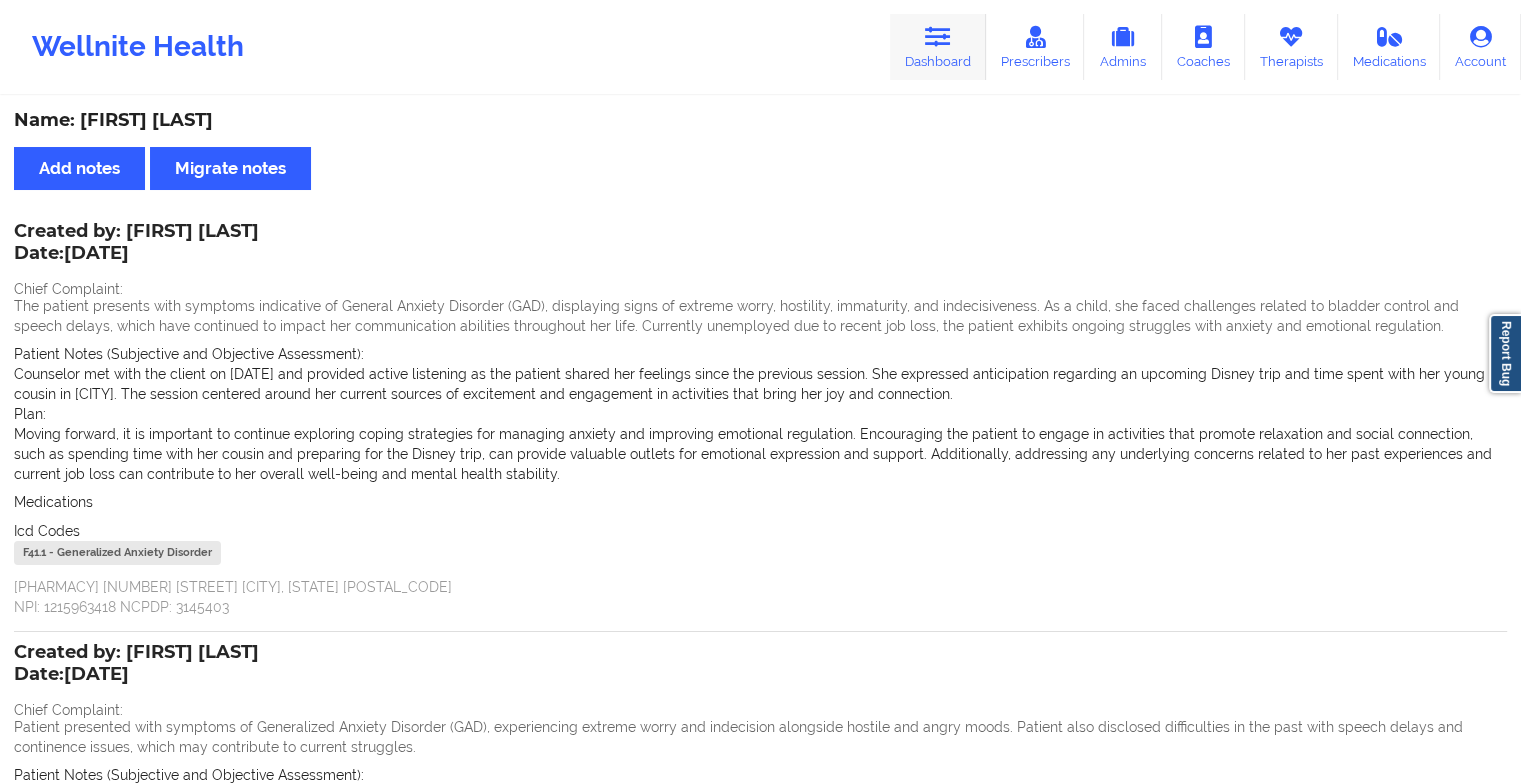 click at bounding box center (938, 37) 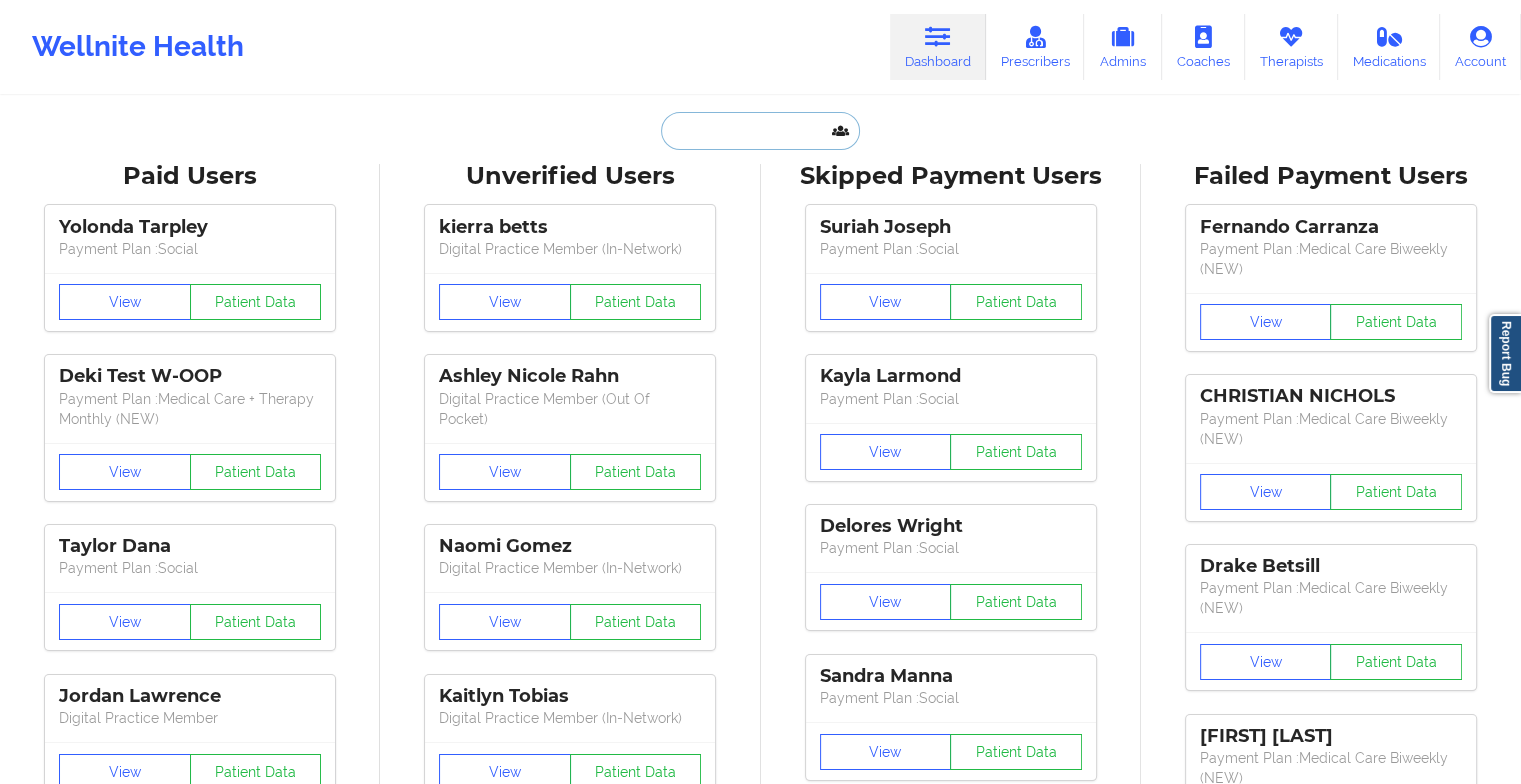 click at bounding box center [760, 131] 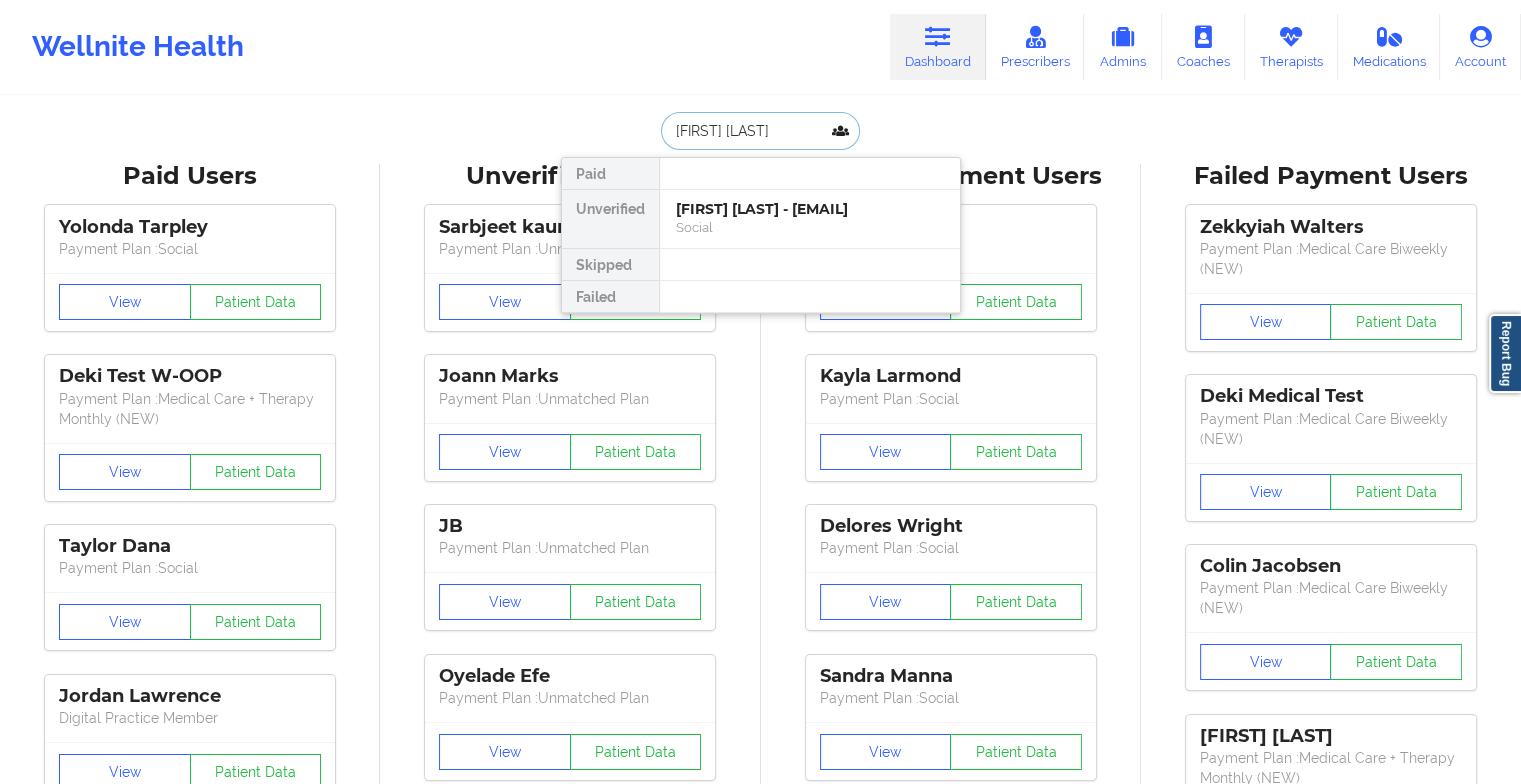 type on "[FIRST] [LAST]" 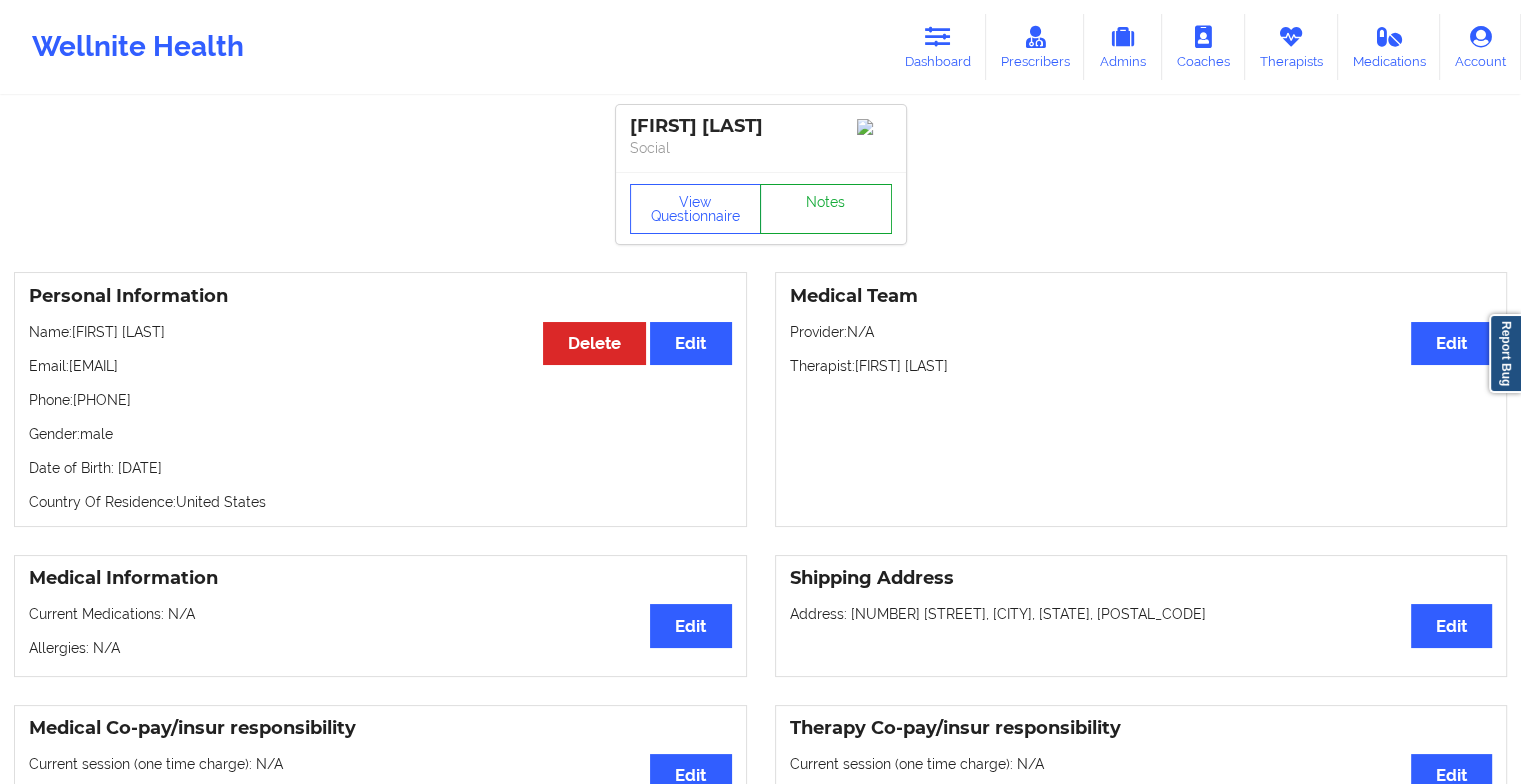 click on "Notes" at bounding box center [826, 209] 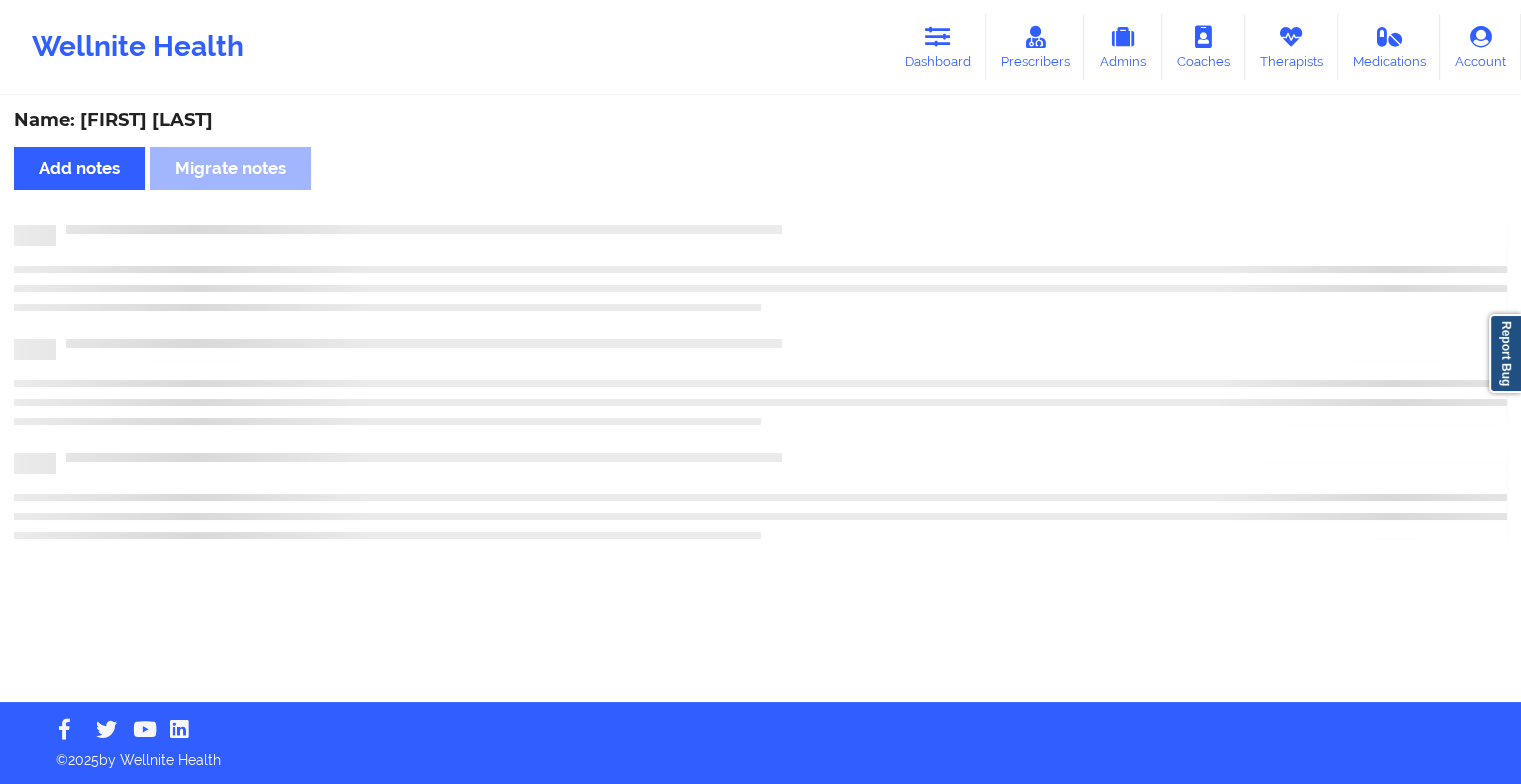 click on "Name: [FIRST] [LAST] Add notes Migrate notes" at bounding box center [760, 400] 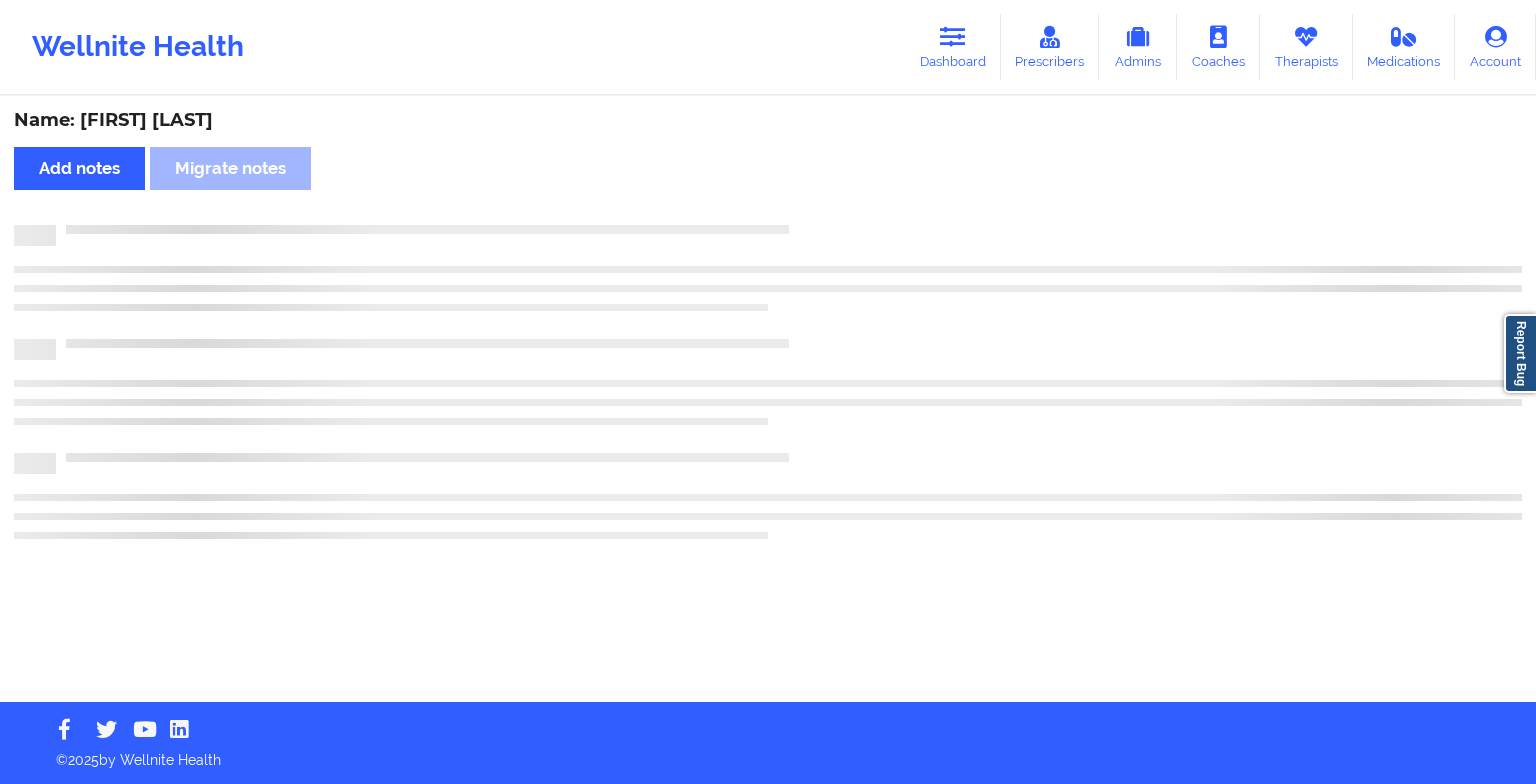 click on "Name: [FIRST] [LAST] Add notes Migrate notes" at bounding box center [768, 400] 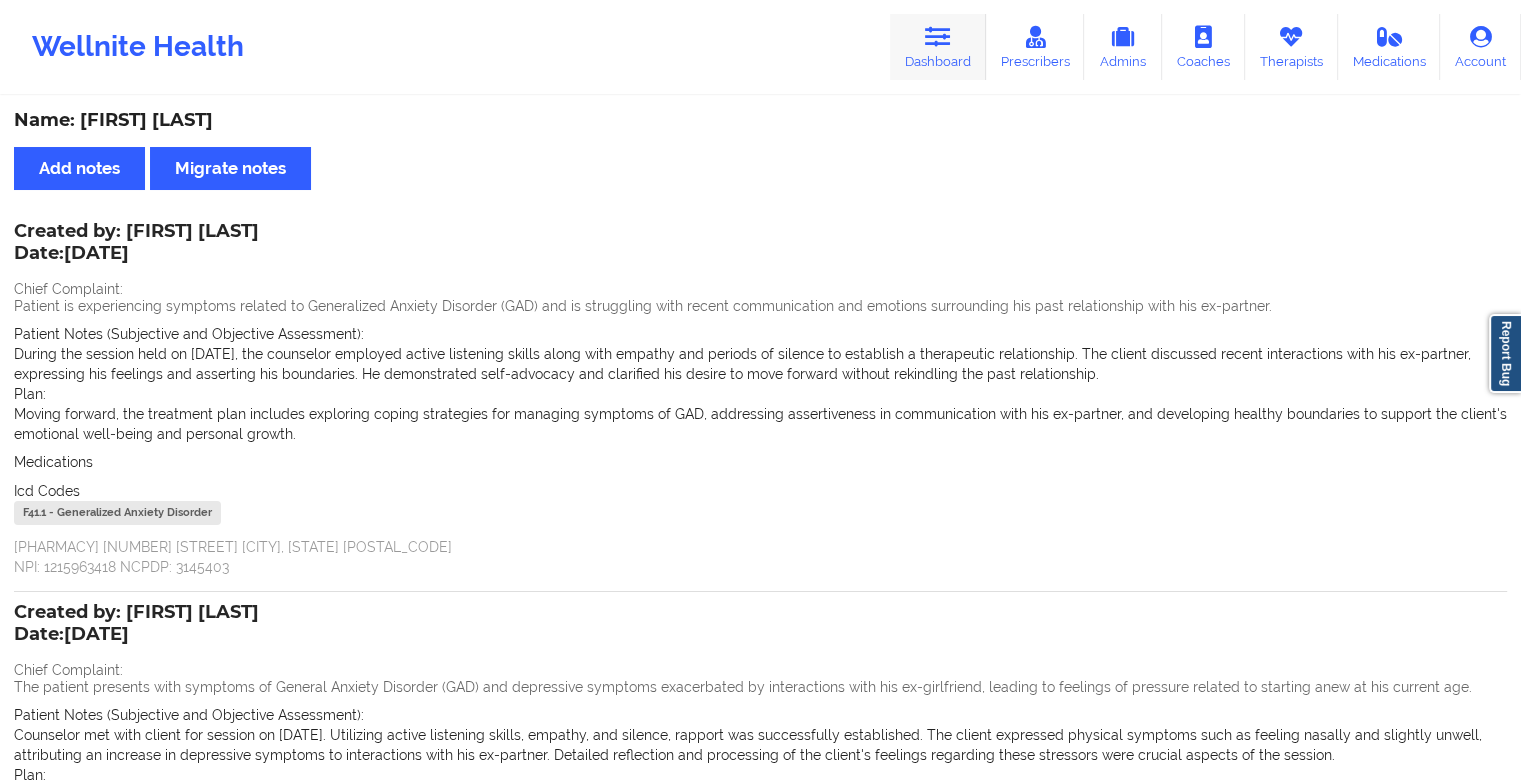 click on "Dashboard" at bounding box center (938, 47) 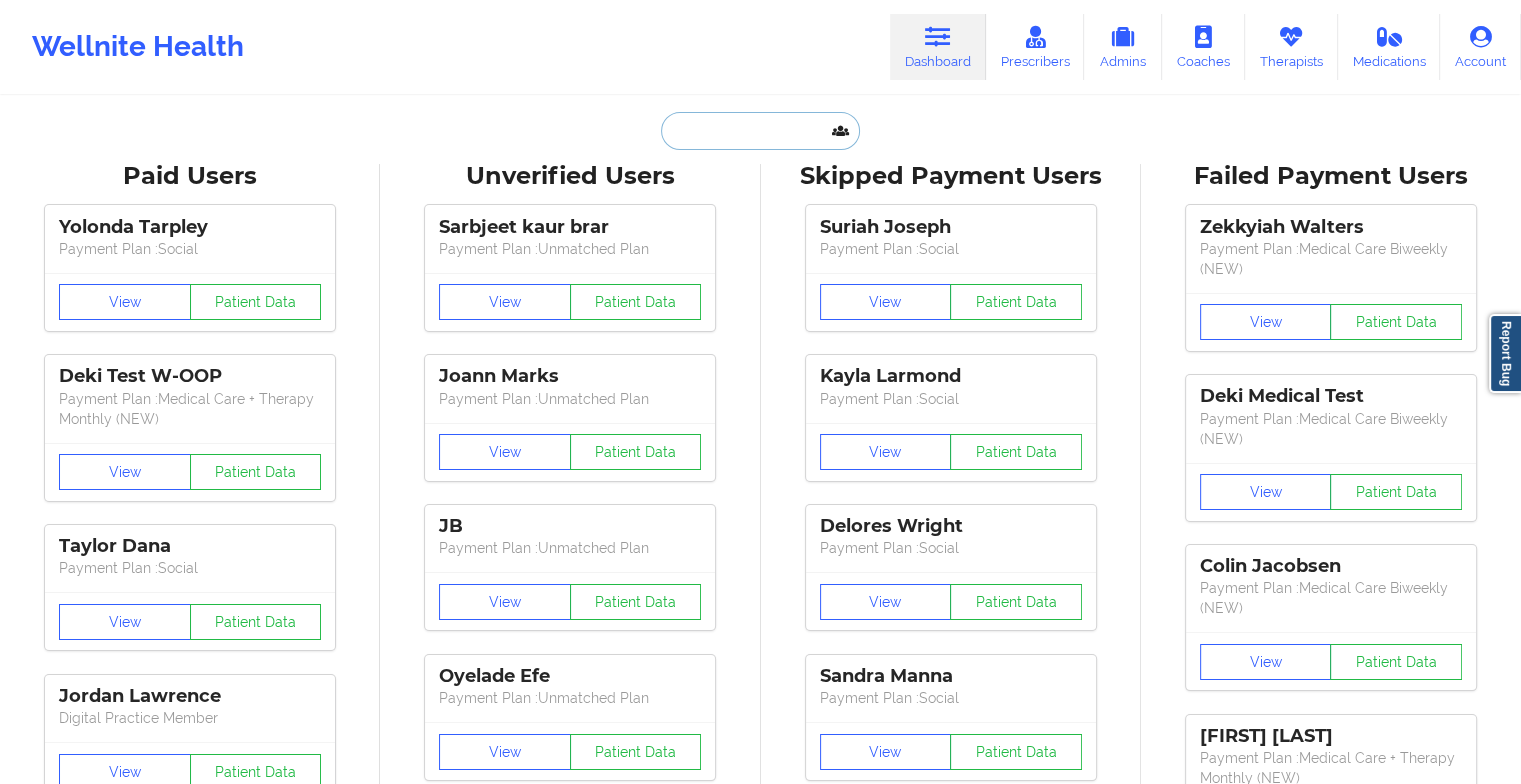 click at bounding box center (760, 131) 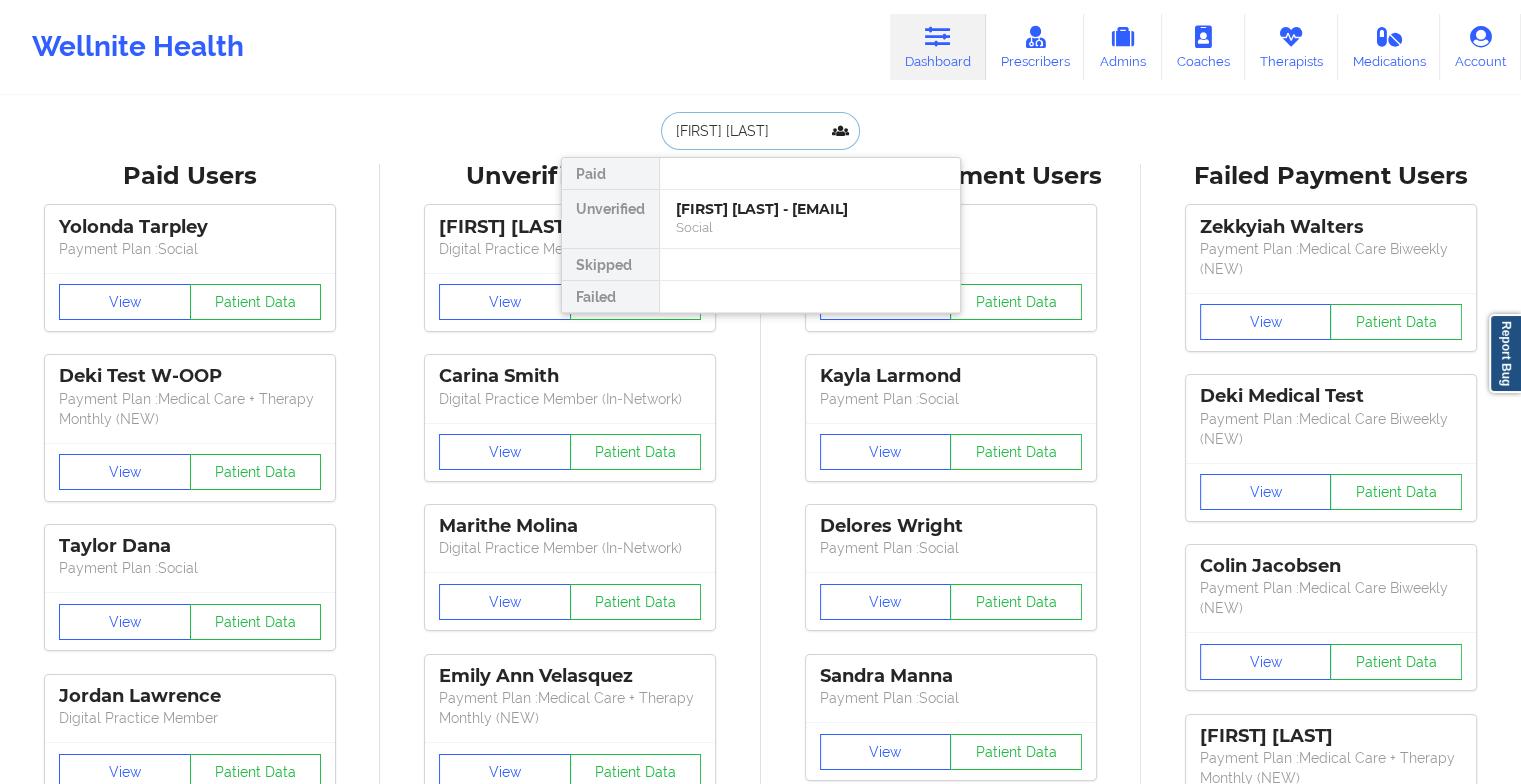 type on "[FIRST] [LAST]" 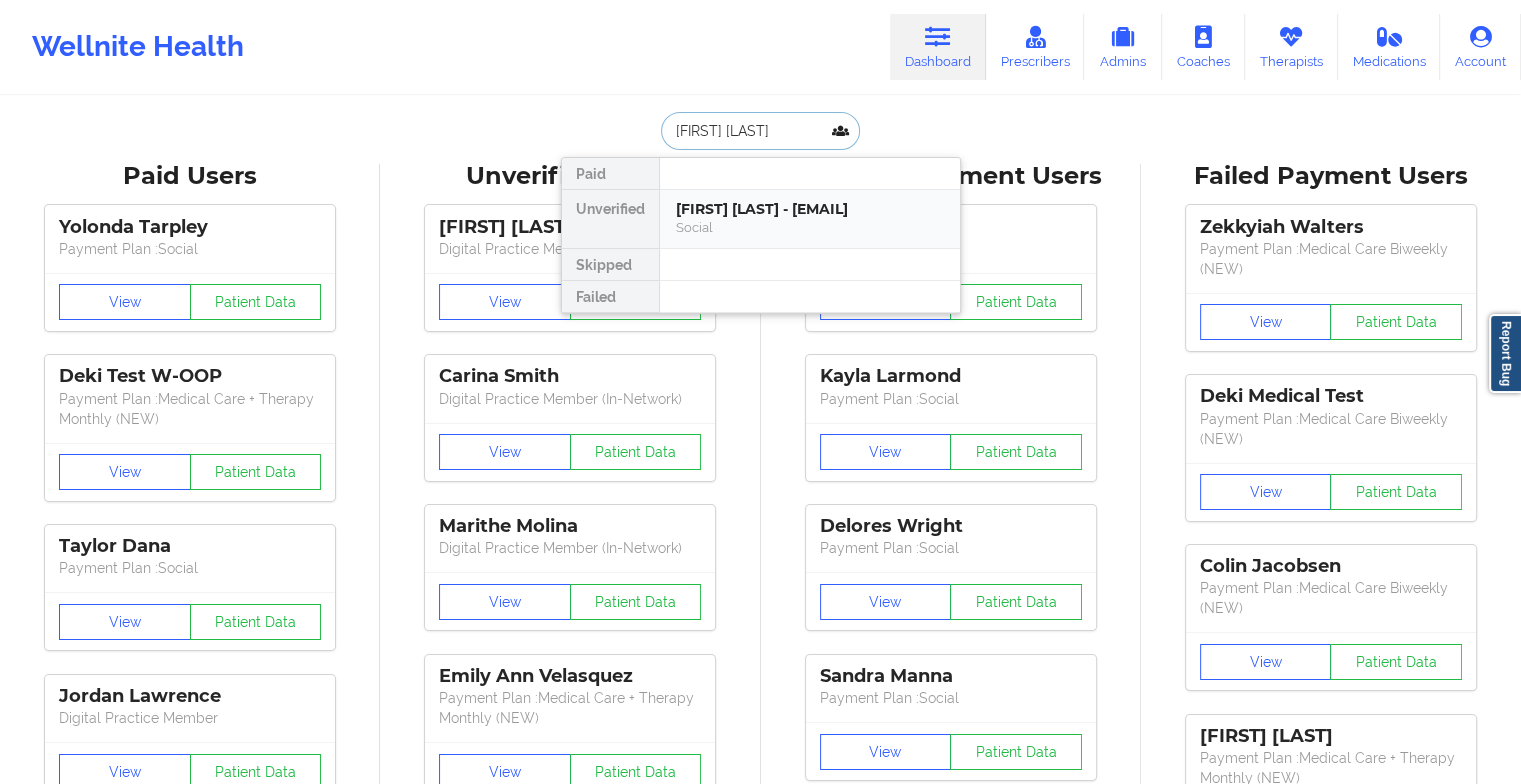 click on "[FIRST] [LAST] - [EMAIL]" at bounding box center (810, 209) 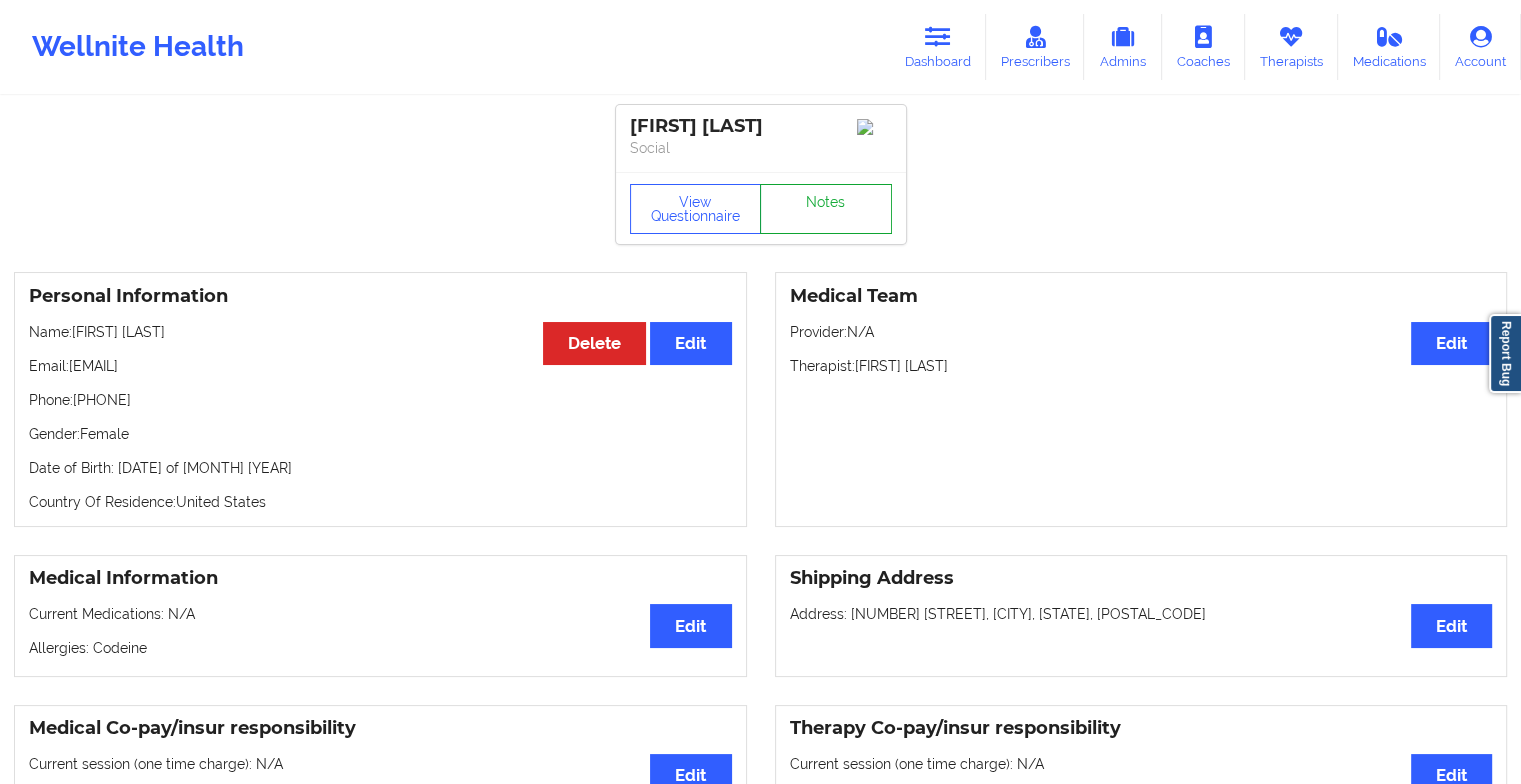 click on "Notes" at bounding box center [826, 209] 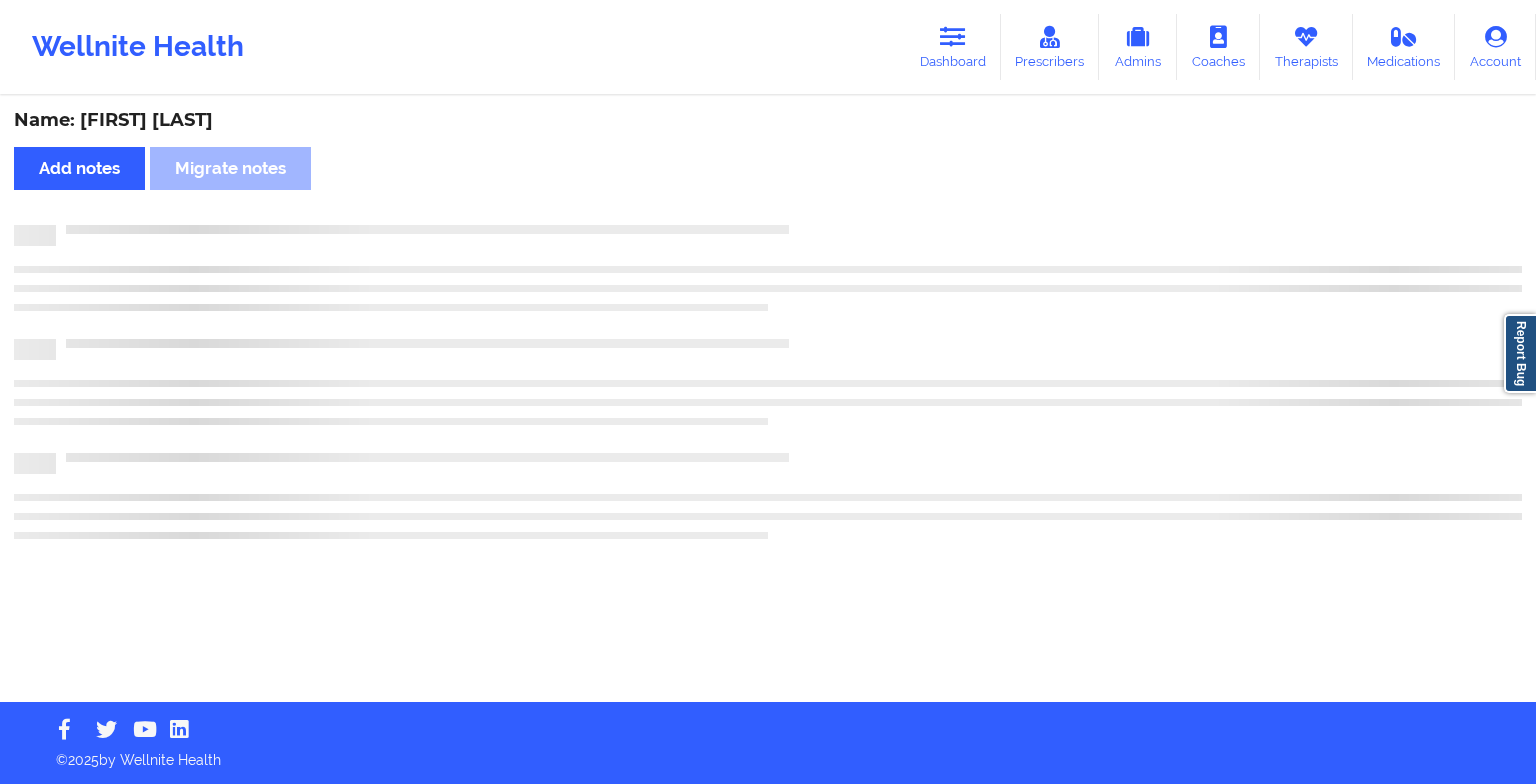 click on "Name: [FIRST] [LAST] Add notes Migrate notes" at bounding box center (768, 400) 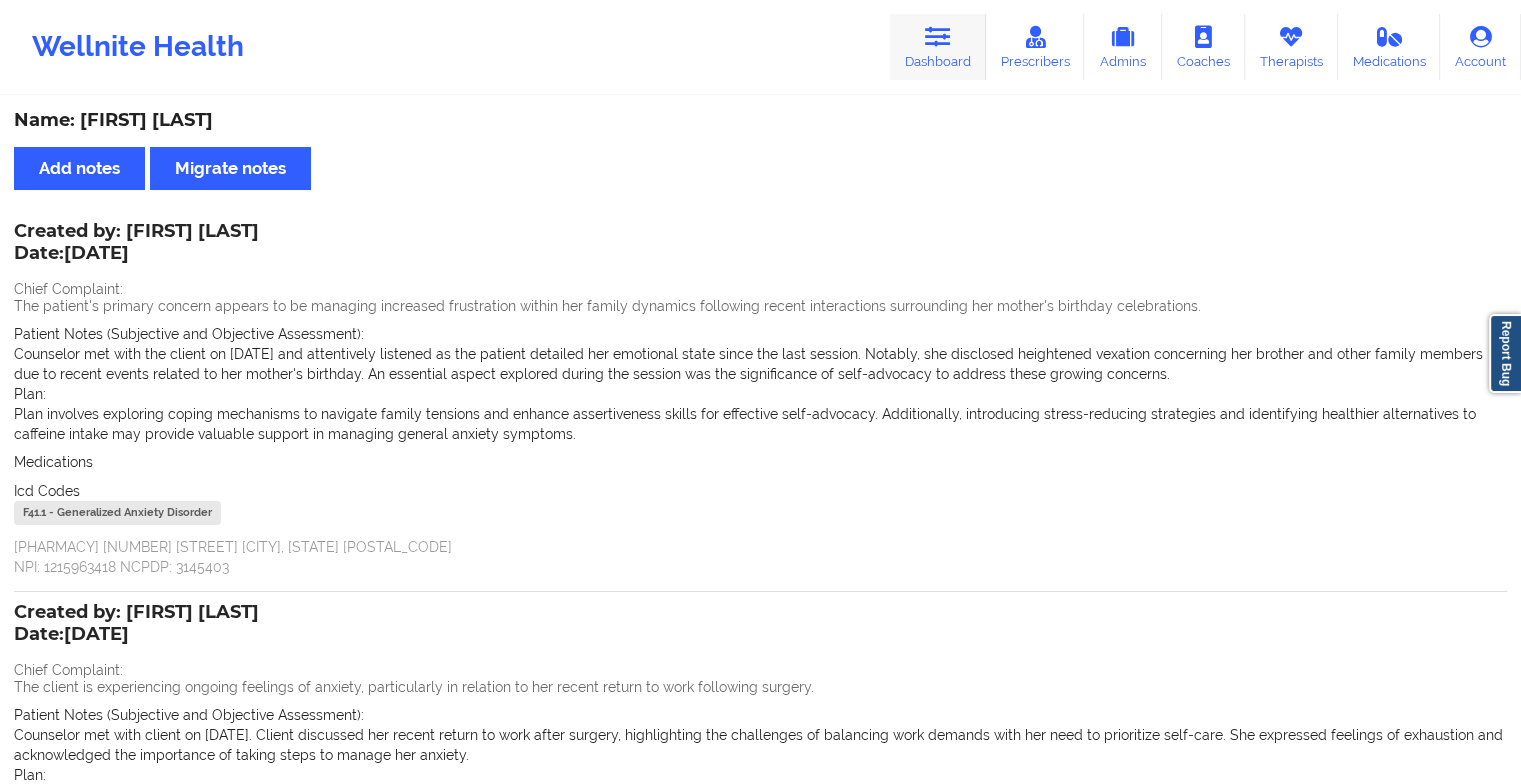 click on "Dashboard" at bounding box center (938, 47) 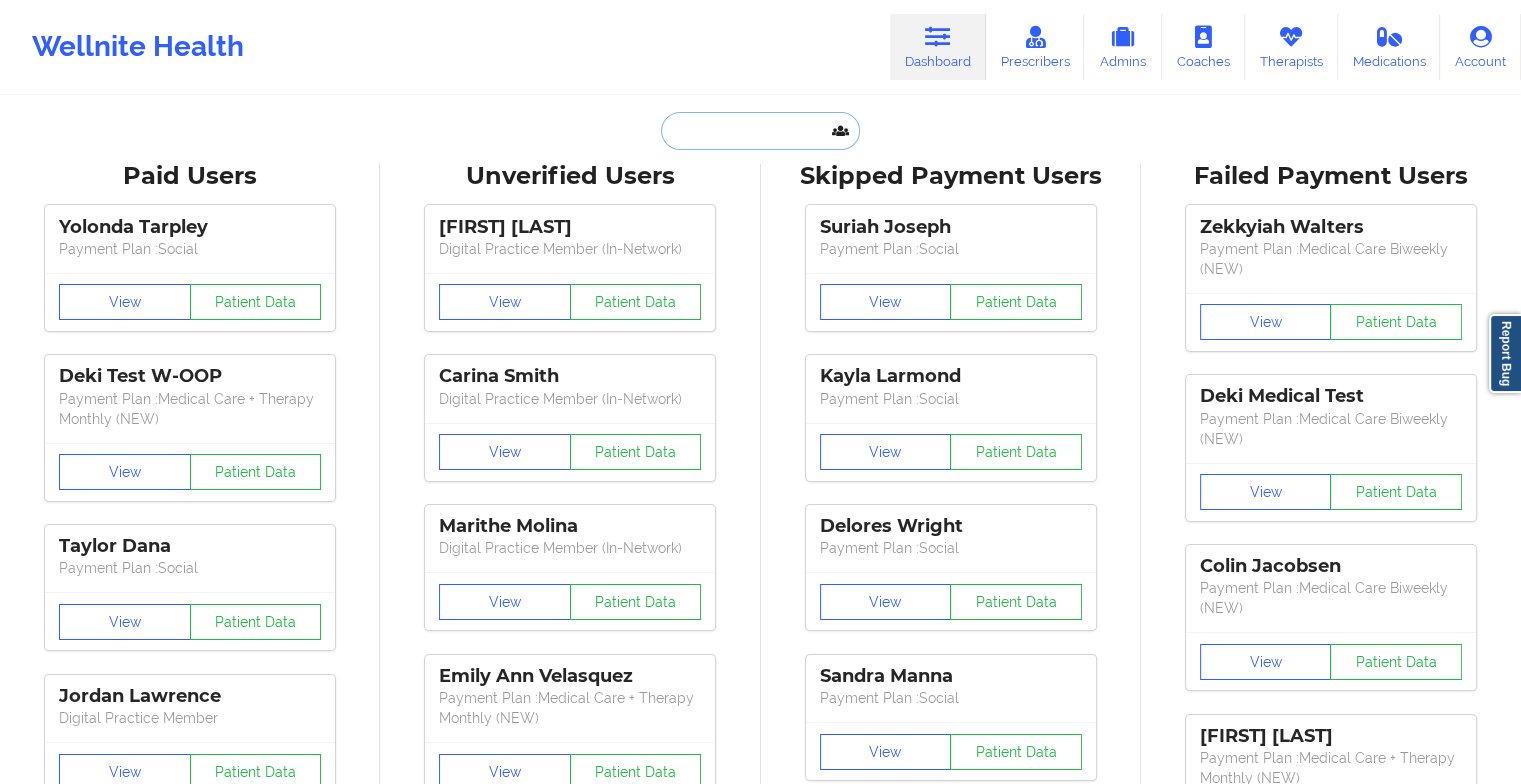 click at bounding box center (760, 131) 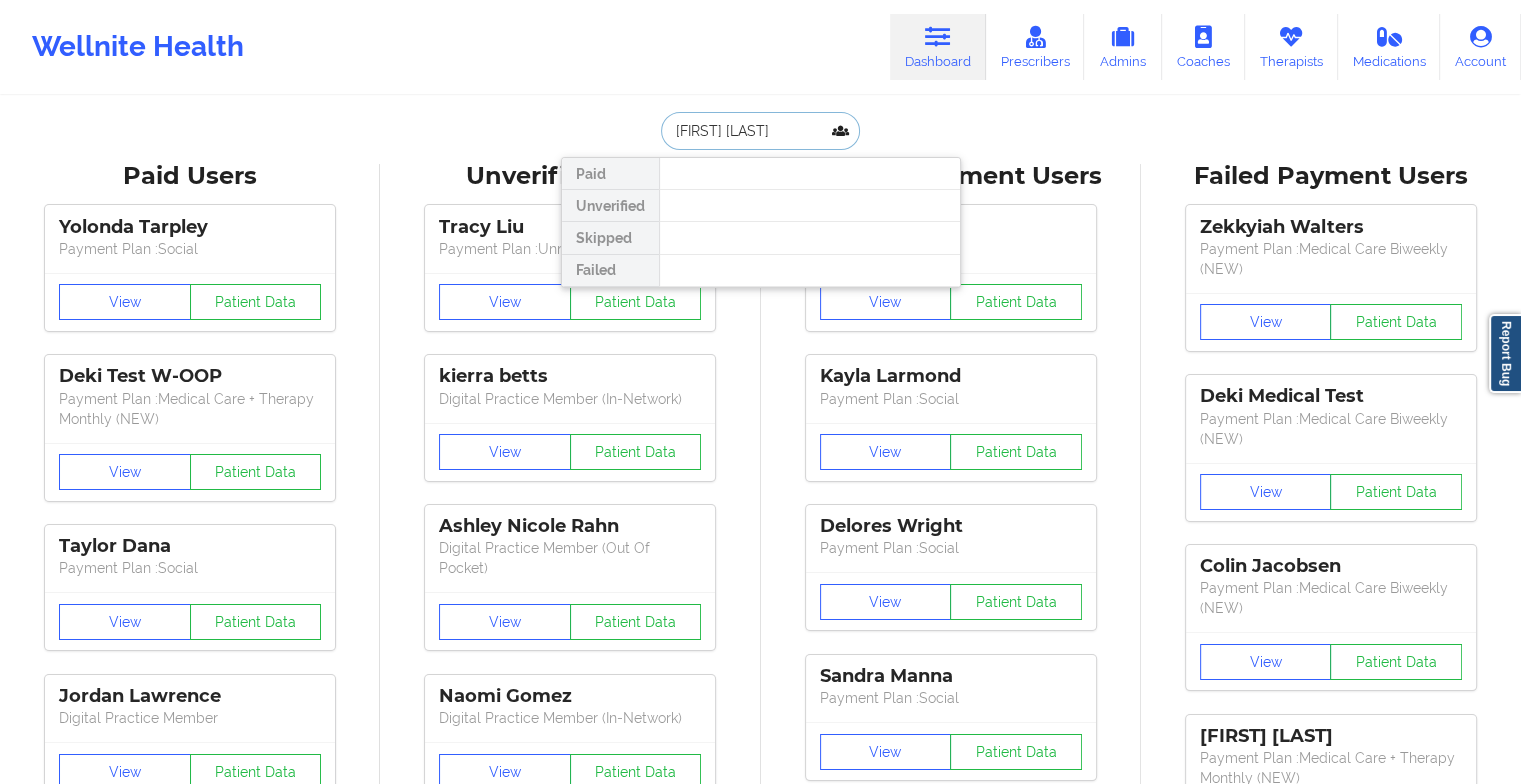 type on "[FIRST] [LAST]" 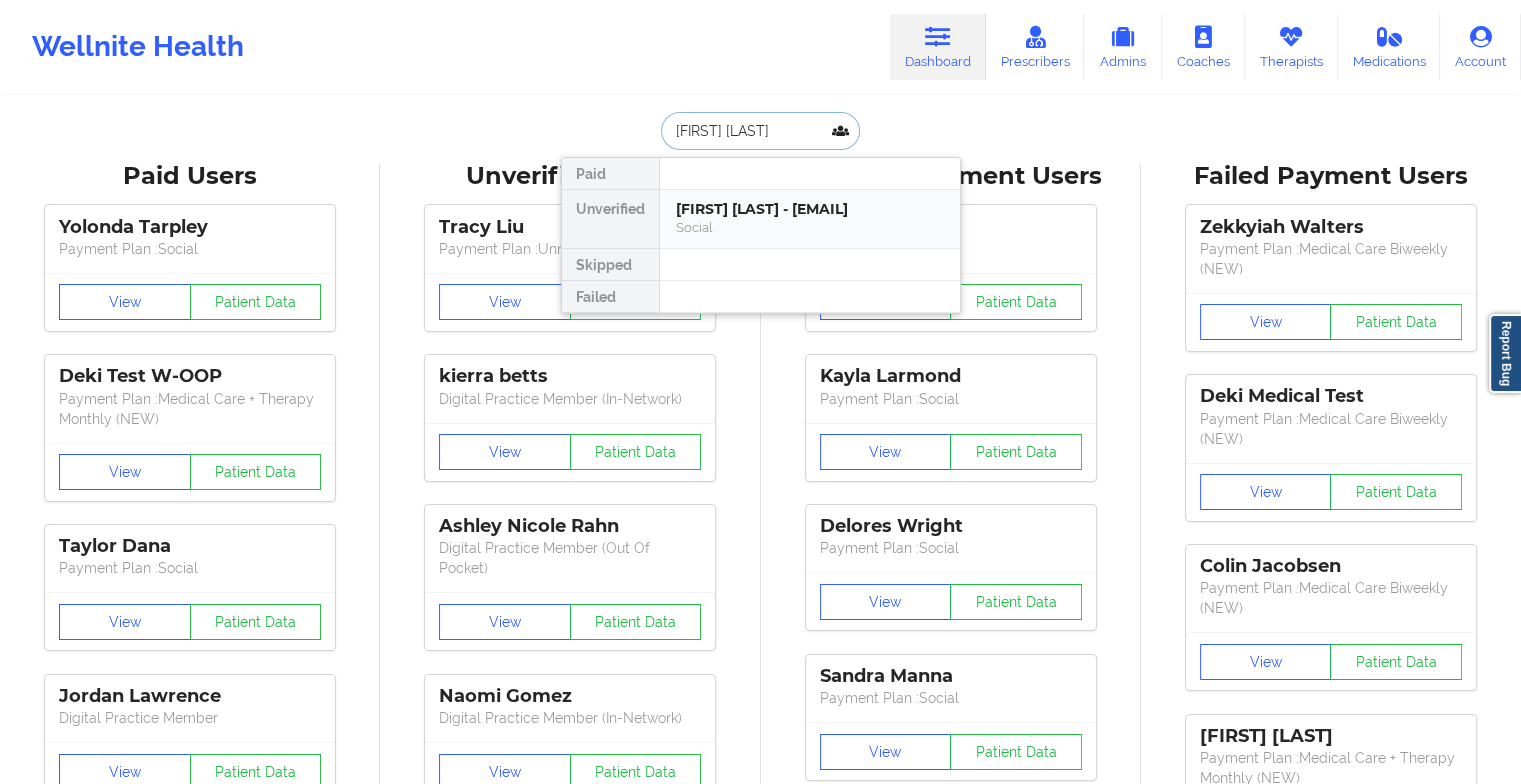 click on "[FIRST] [LAST] - [EMAIL]" at bounding box center [810, 209] 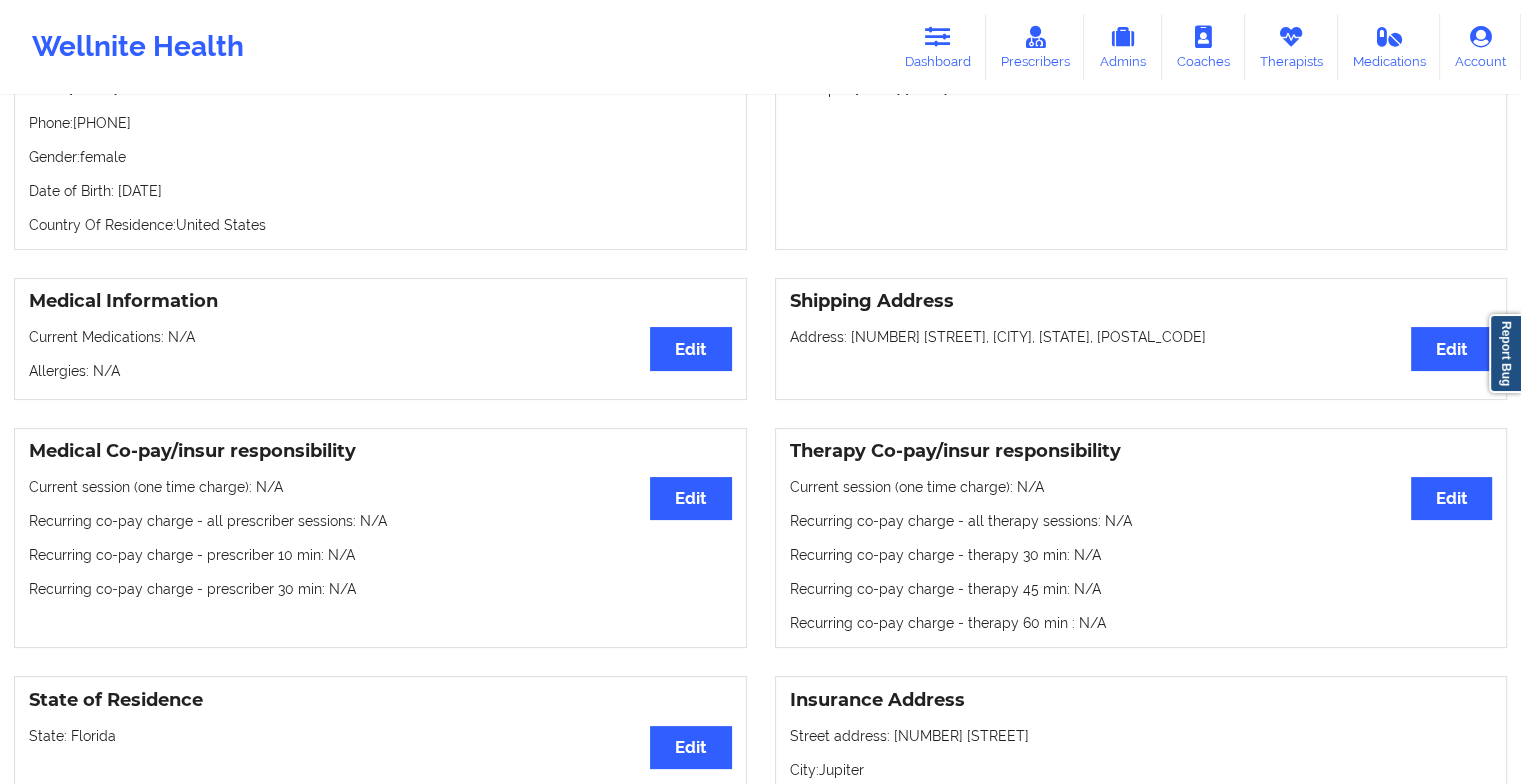 scroll, scrollTop: 96, scrollLeft: 0, axis: vertical 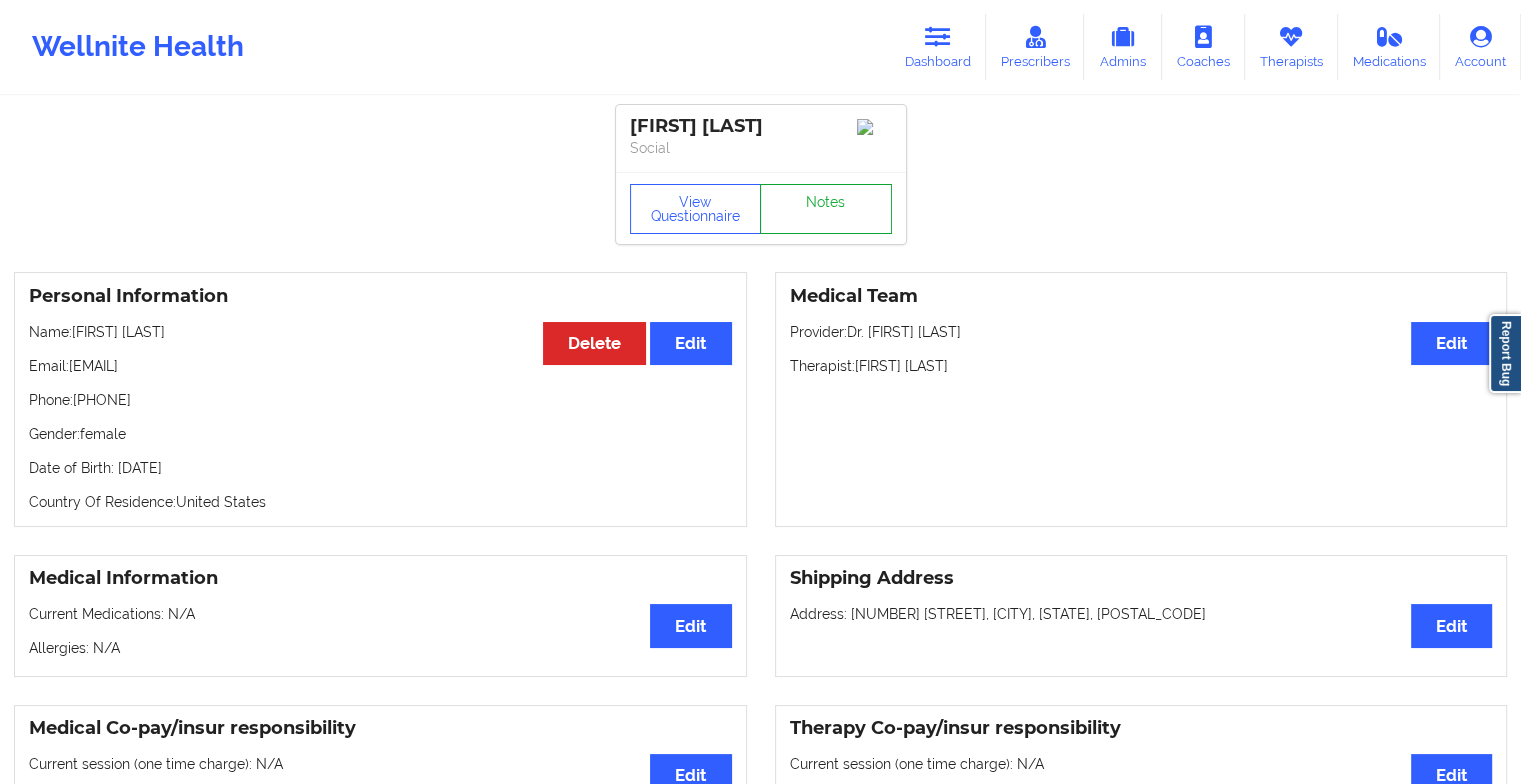 click on "Notes" at bounding box center [826, 209] 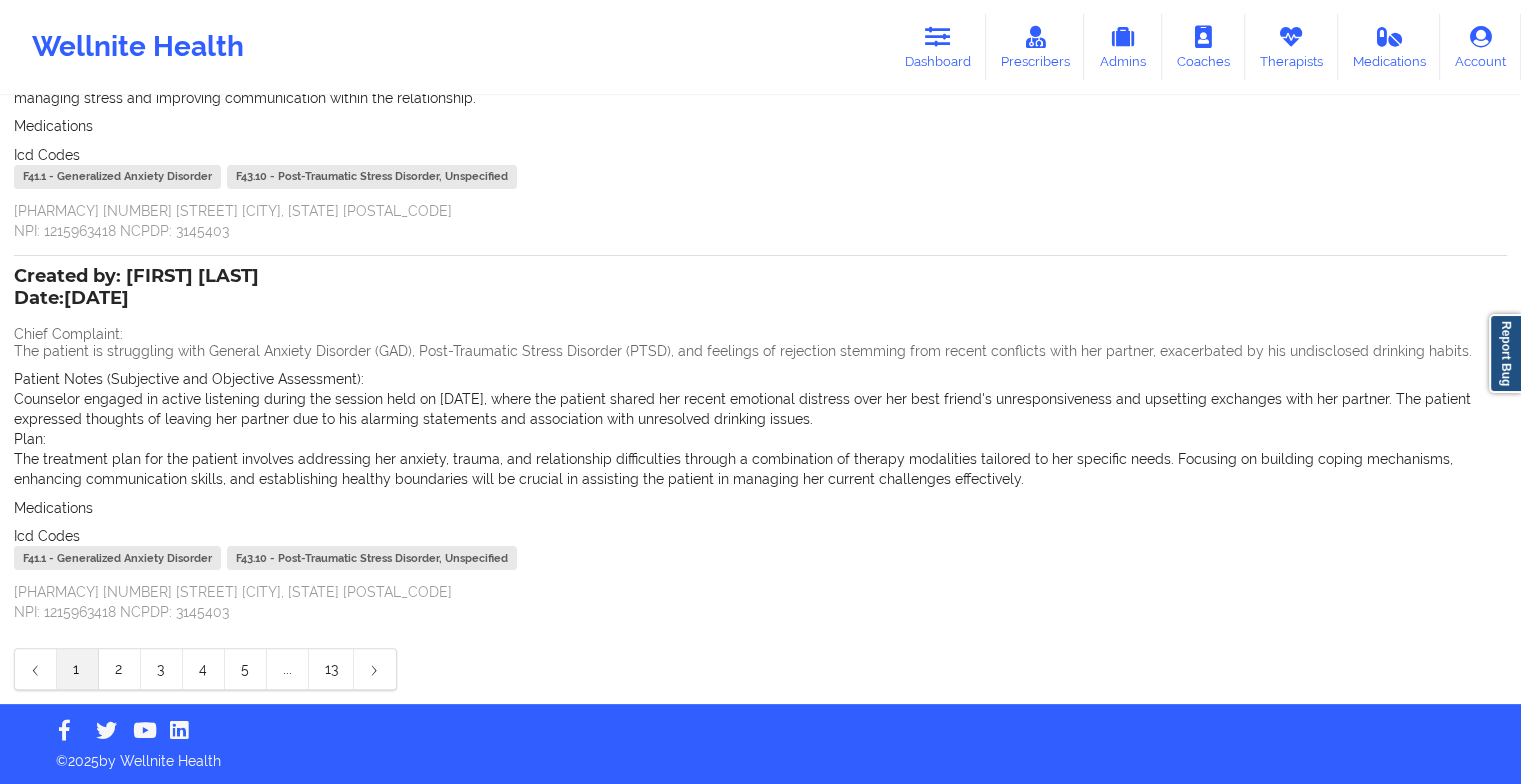 scroll, scrollTop: 0, scrollLeft: 0, axis: both 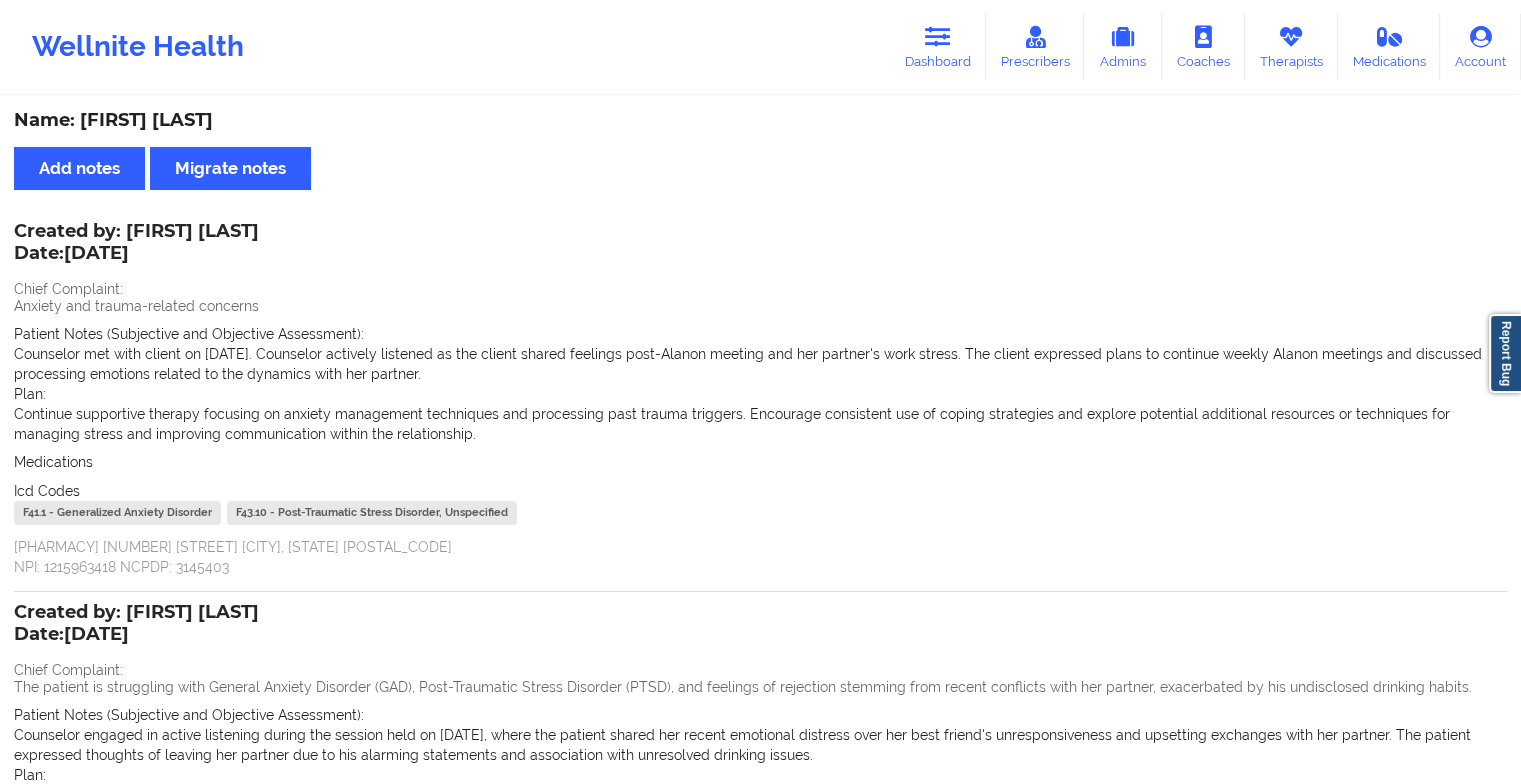 click on "Wellnite Health Dashboard Prescribers Admins Coaches Therapists Medications Account" at bounding box center (760, 47) 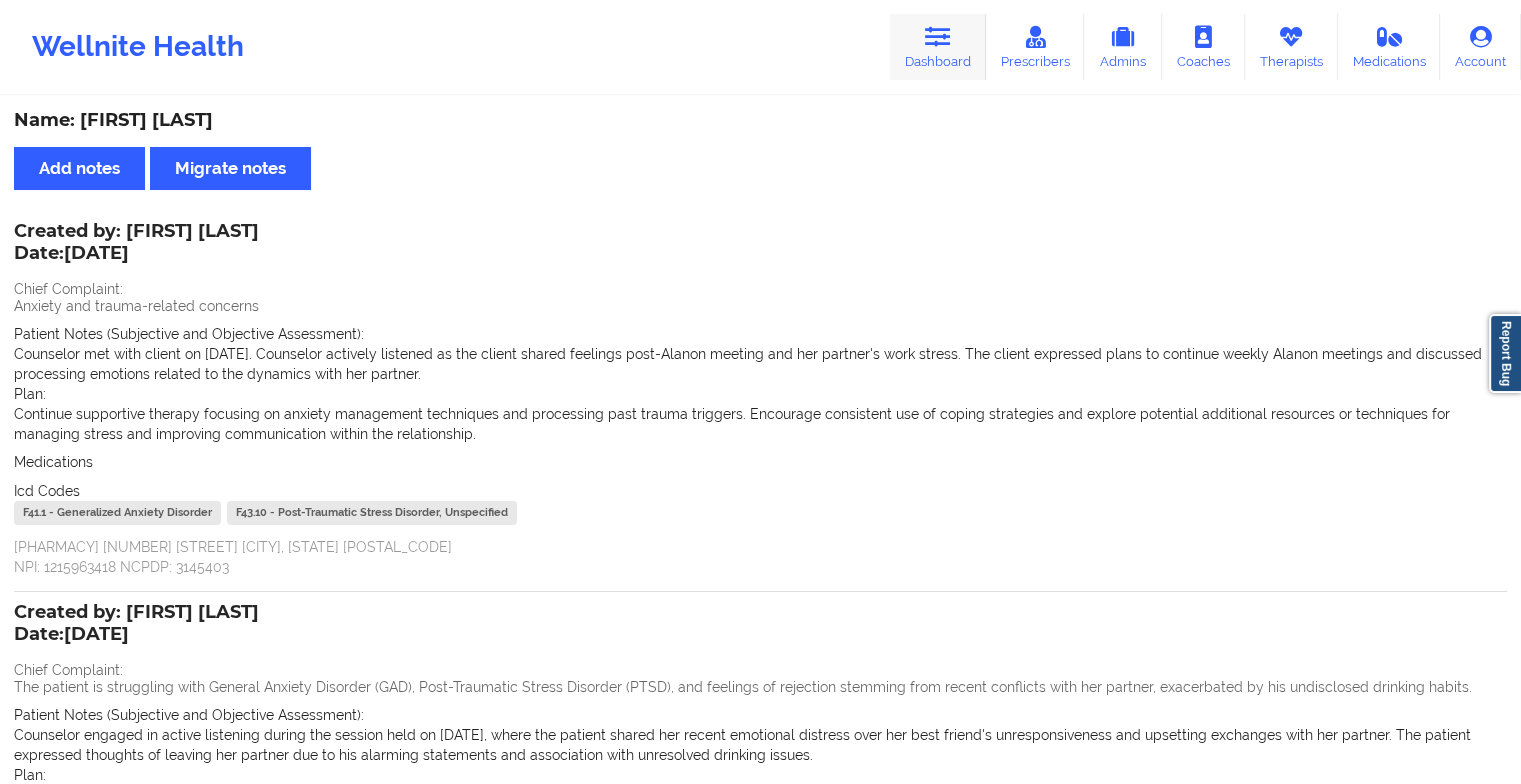 click at bounding box center (938, 37) 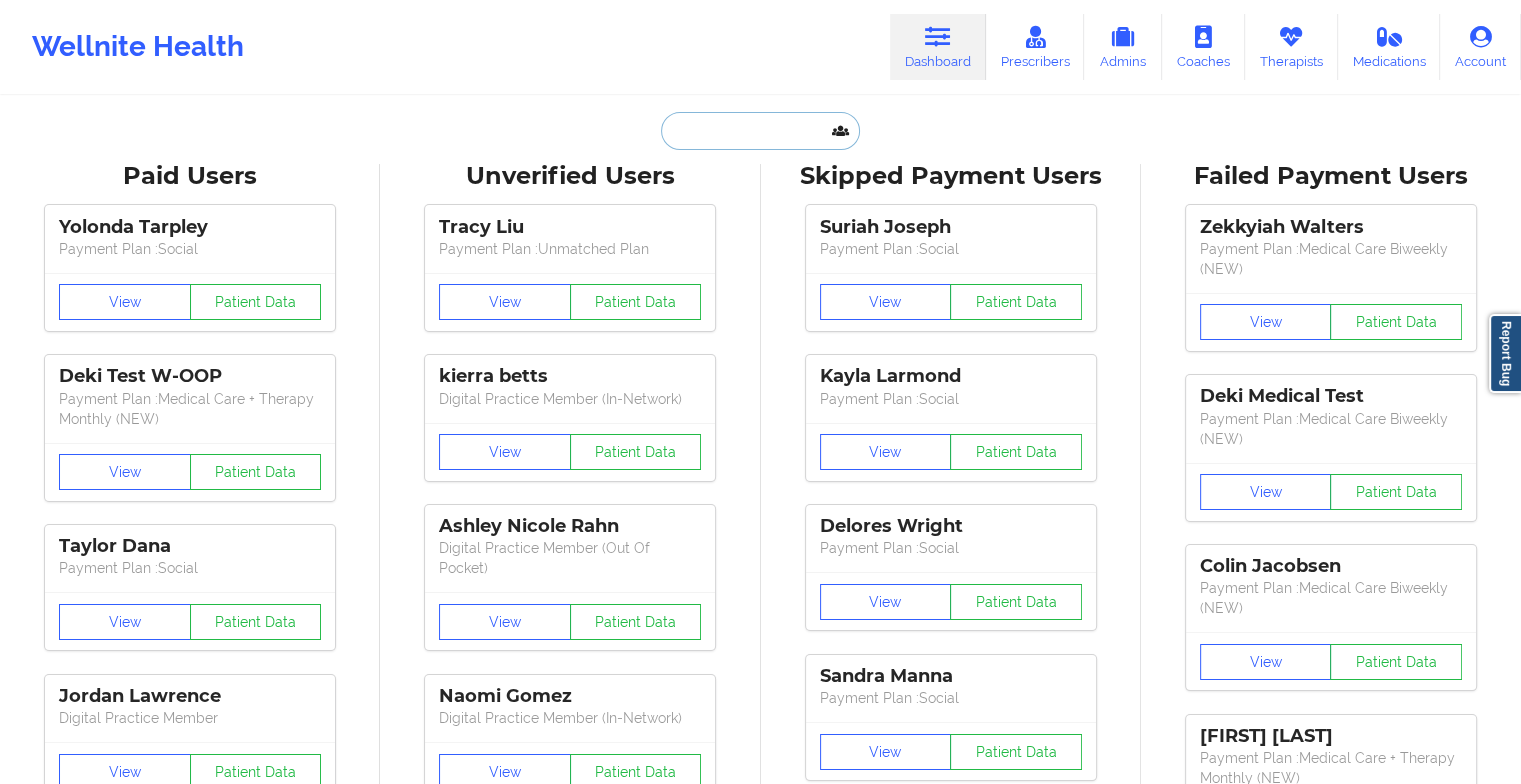 click at bounding box center [760, 131] 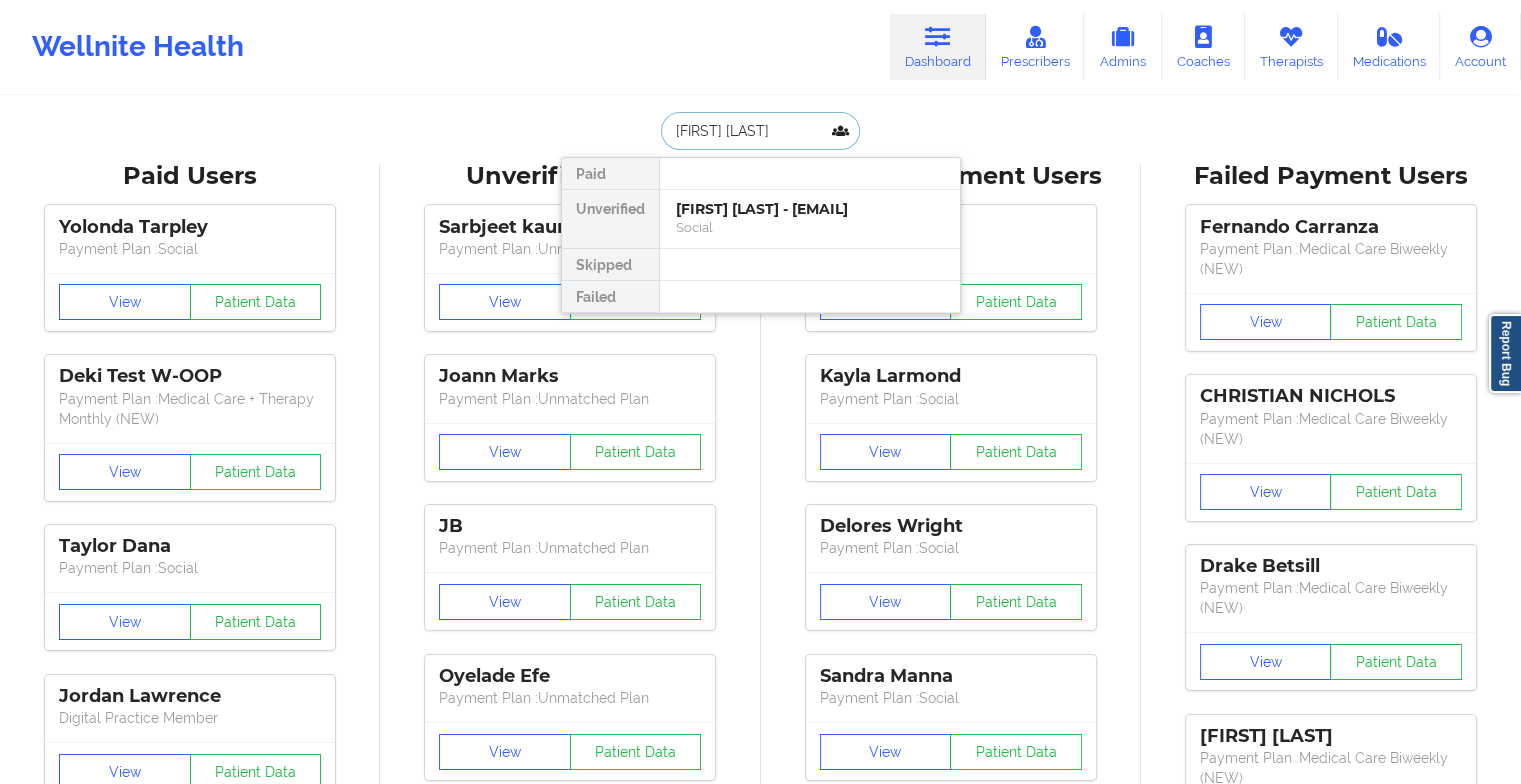type on "[FIRST] [LAST]" 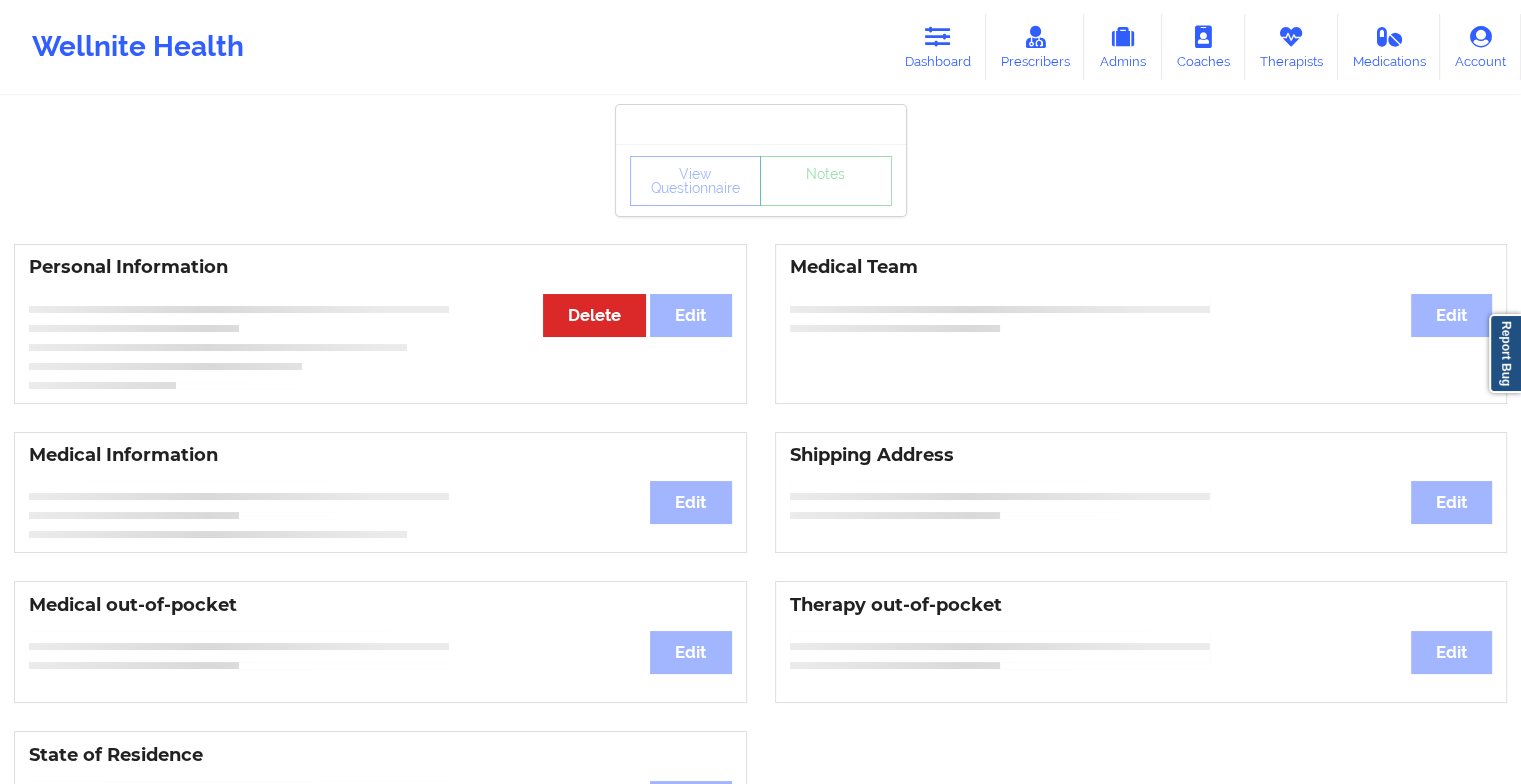 click on "View Questionnaire Notes Personal Information Edit Delete Medical Team Edit Medical Information Edit Shipping Address Edit Medical out-of-pocket Edit Therapy out-of-pocket Edit State of Residence Edit Payment Information Edit Cancel Plan Minor Consent Insurance Information Edit" at bounding box center [760, 835] 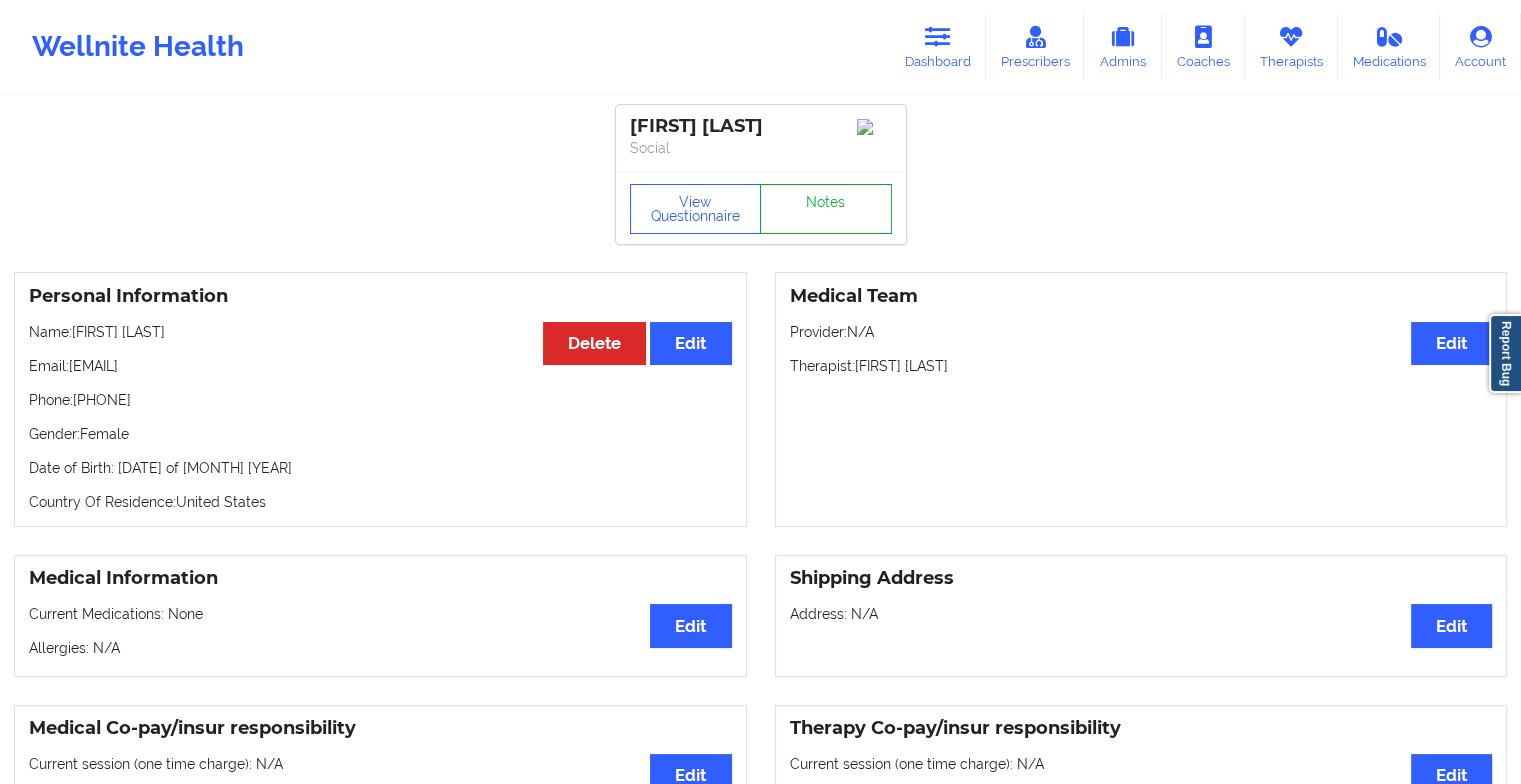 click on "Notes" at bounding box center [826, 209] 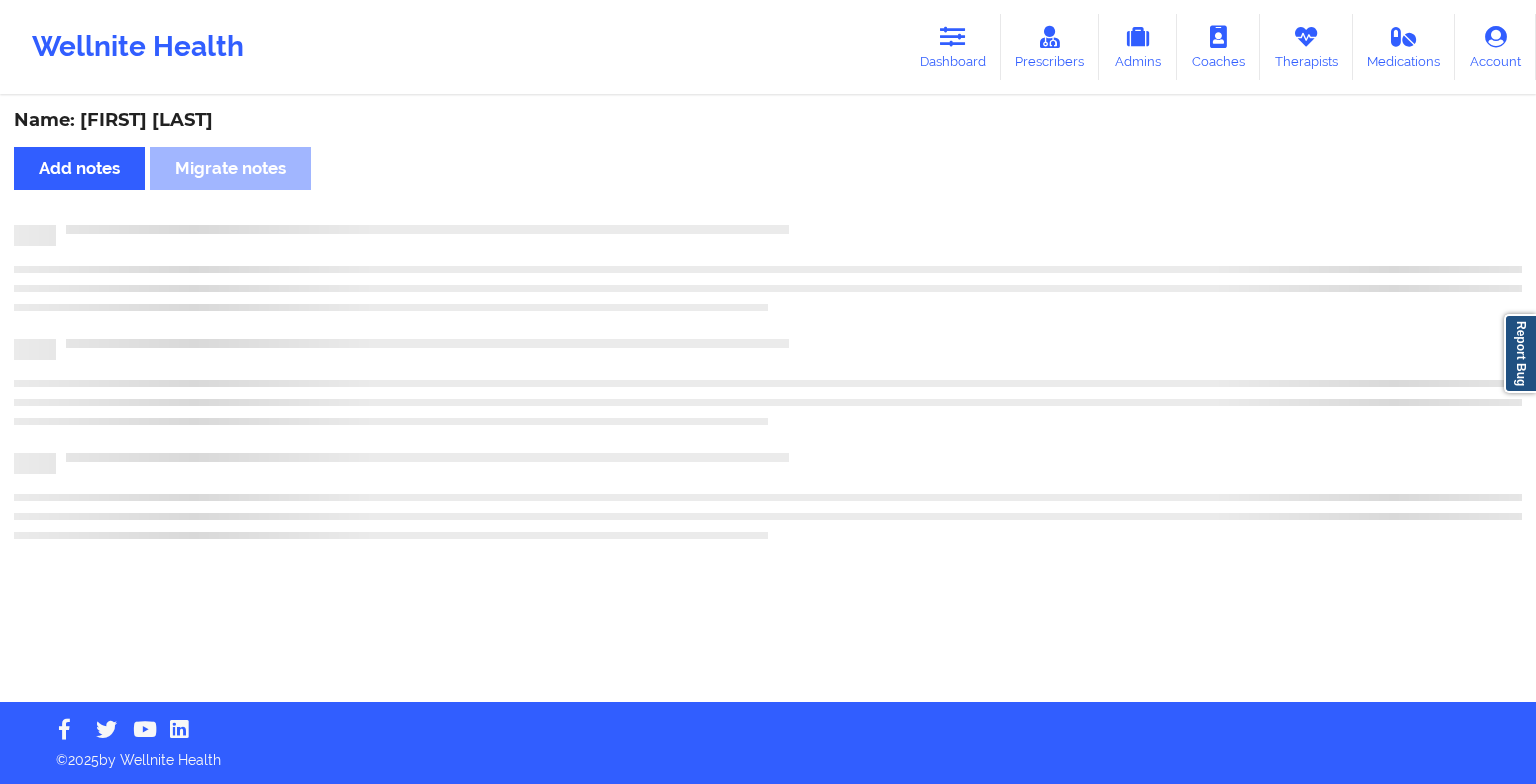 click on "Name: [FIRST] [LAST] Add notes Migrate notes" at bounding box center [768, 400] 